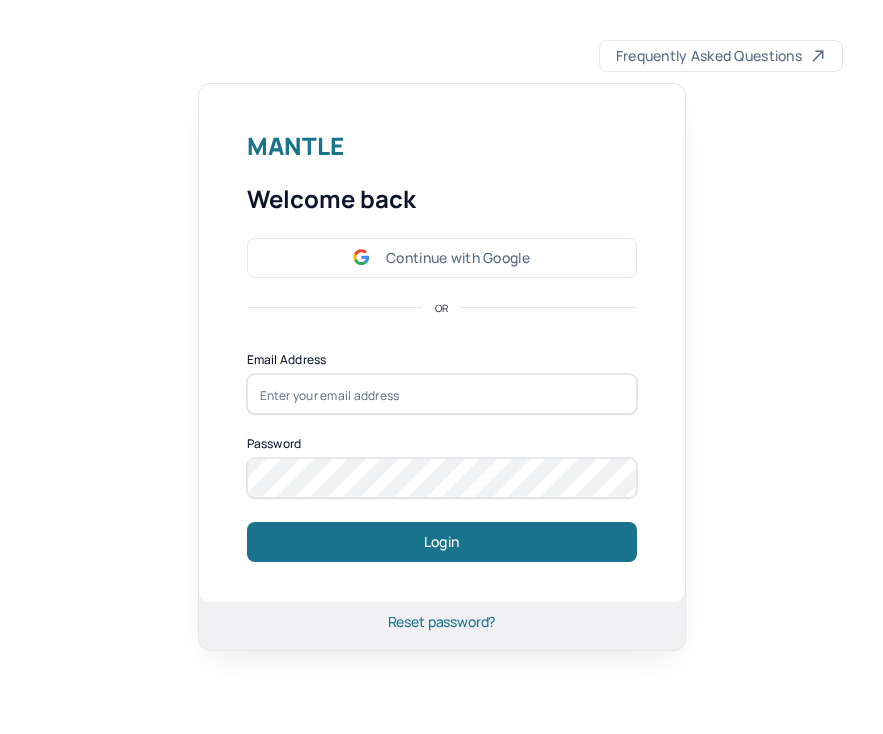 scroll, scrollTop: 0, scrollLeft: 0, axis: both 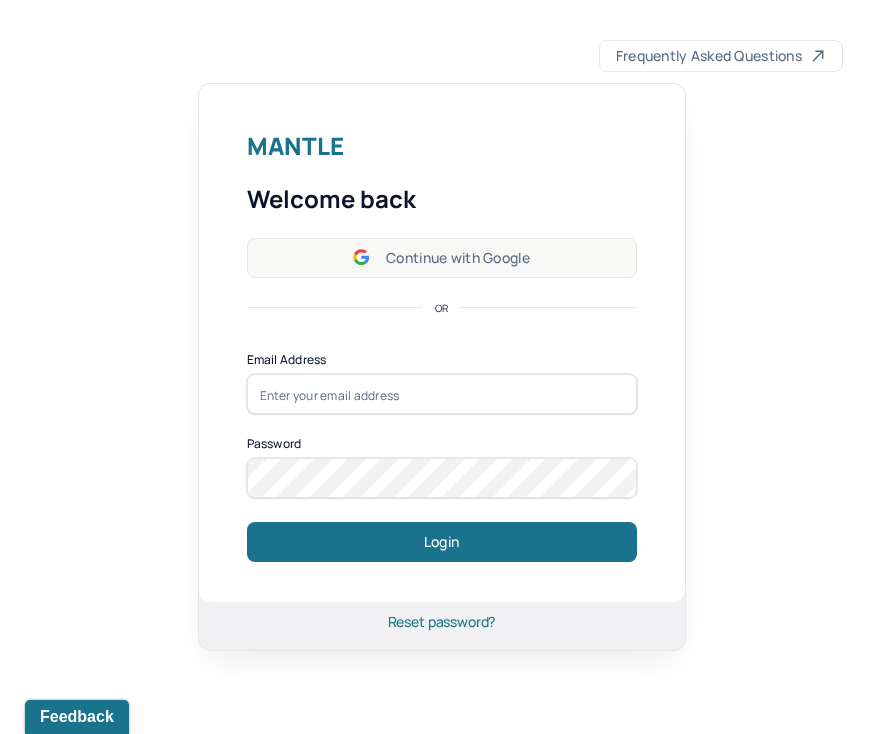 click on "Continue with Google" at bounding box center [442, 258] 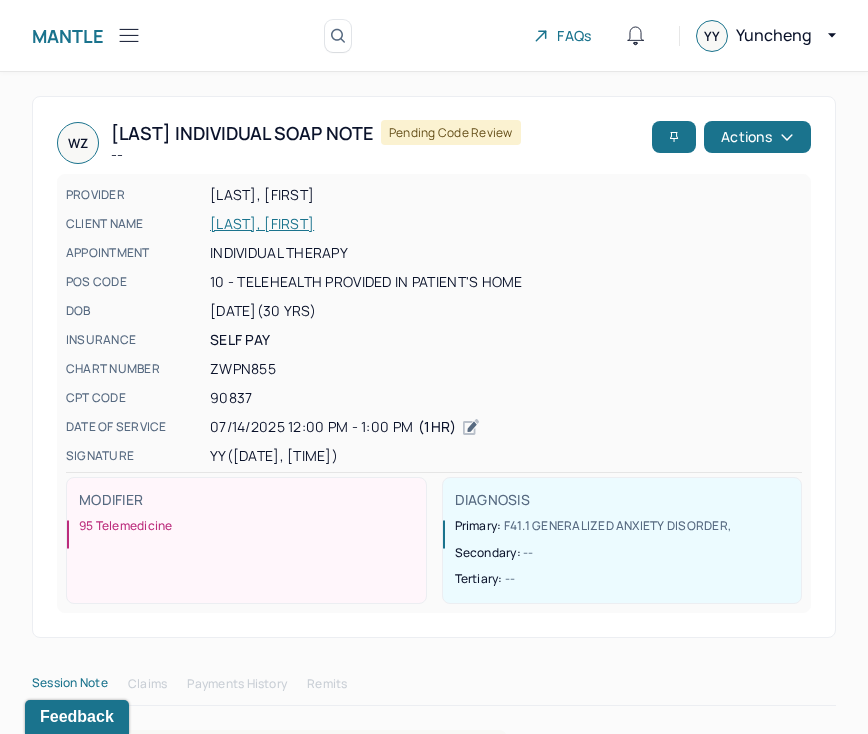 click 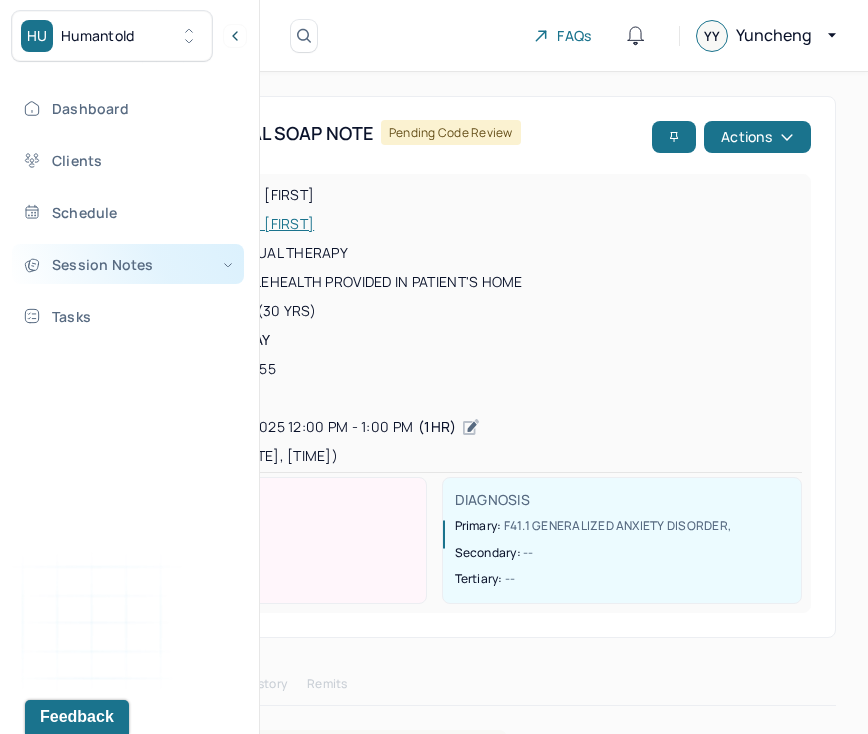 click on "Session Notes" at bounding box center (128, 264) 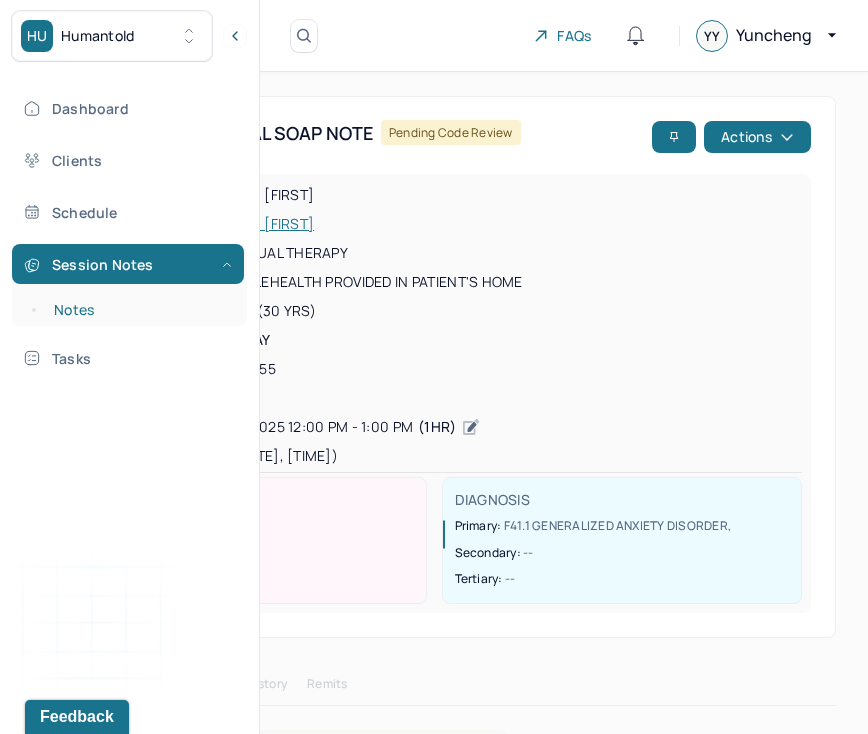 click on "Notes" at bounding box center [139, 310] 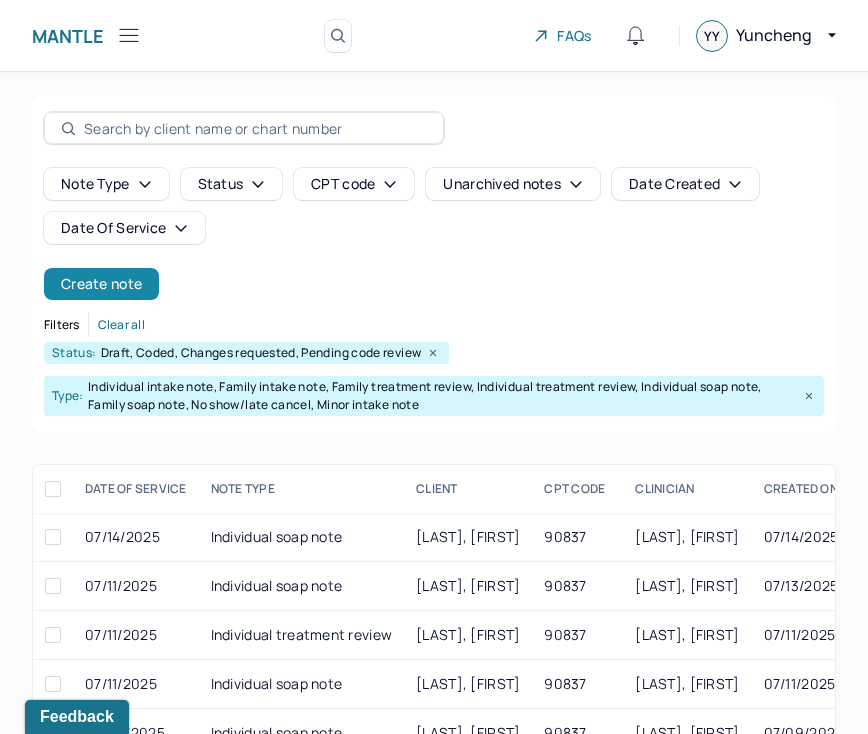 click on "Create note" at bounding box center (101, 284) 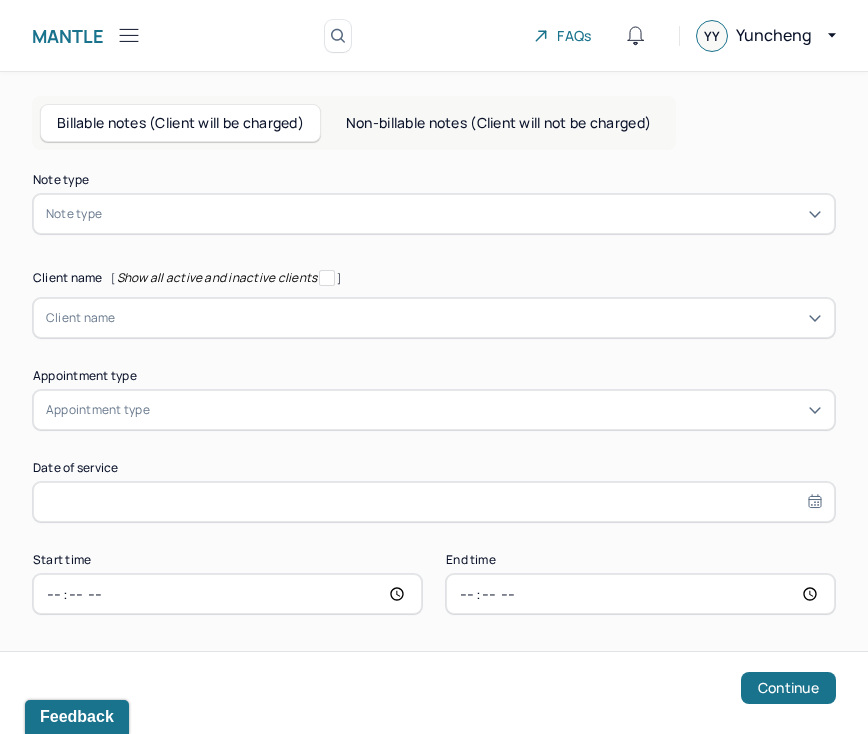click on "Note type Note type Client name [ Show all active and inactive clients ] Client name Appointment type Appointment type Date of service Start time End time Continue" at bounding box center [434, 394] 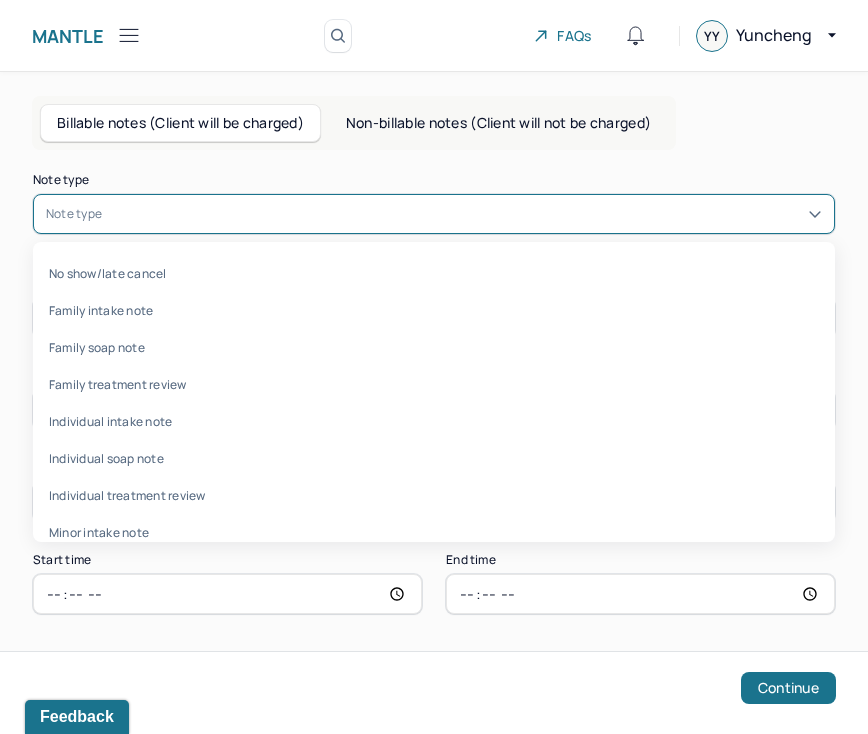 drag, startPoint x: 148, startPoint y: 458, endPoint x: 146, endPoint y: 446, distance: 12.165525 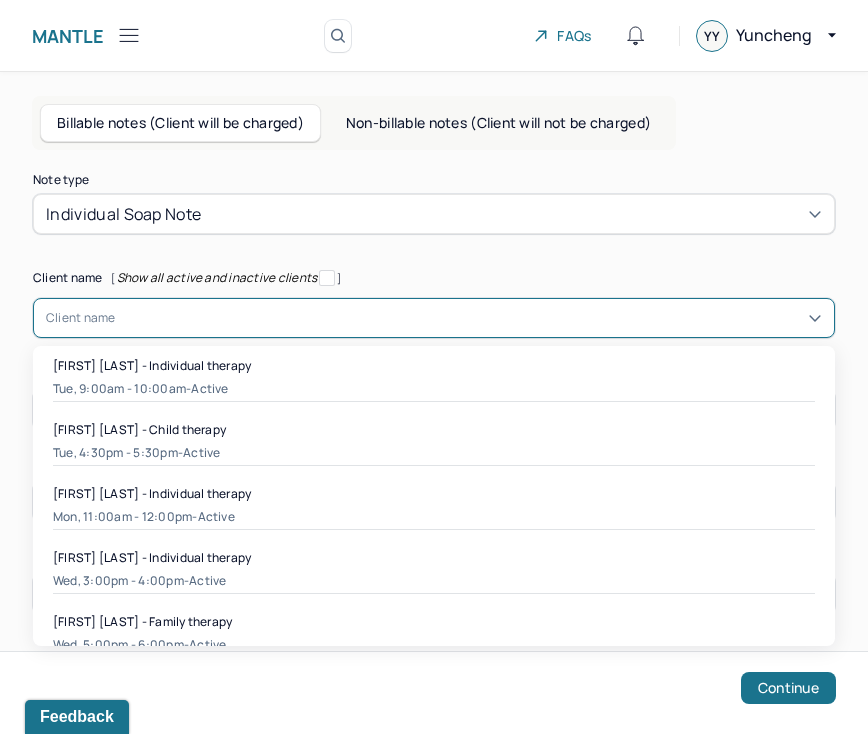 click at bounding box center [469, 318] 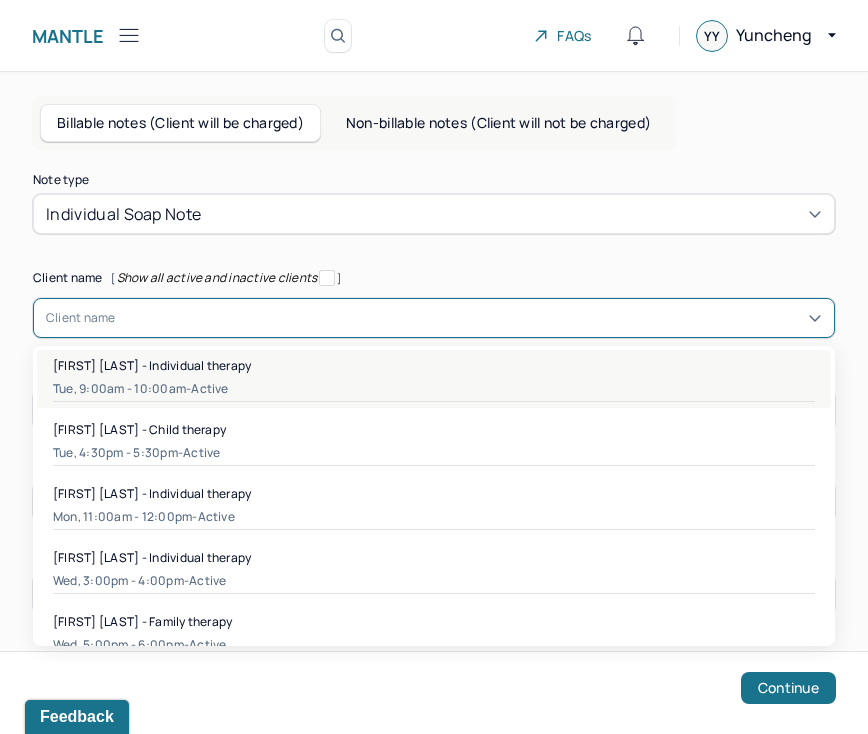 click on "[FIRST] [LAST] - Individual therapy" at bounding box center [152, 365] 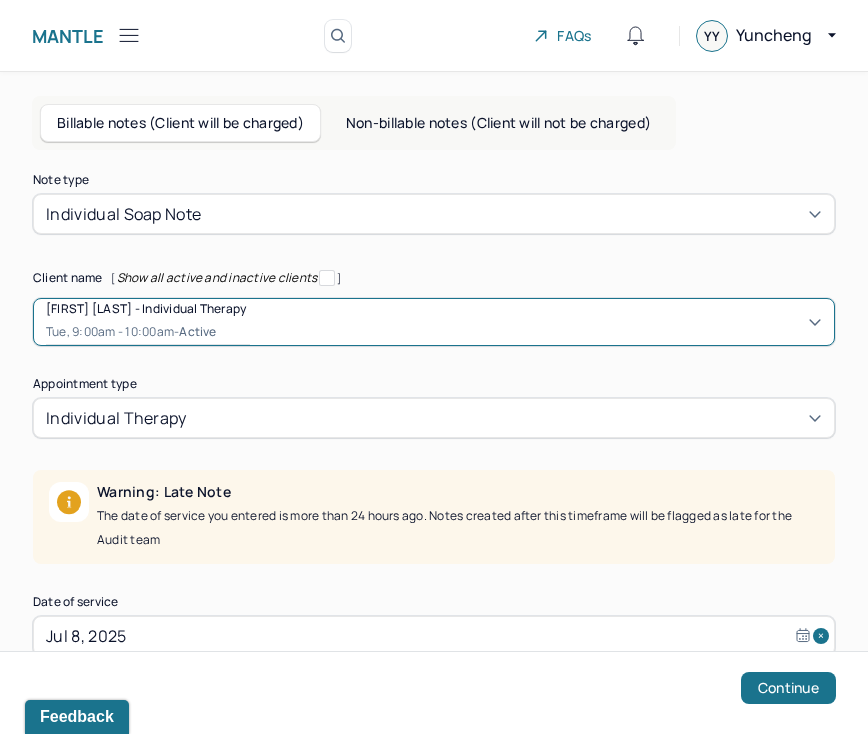 scroll, scrollTop: 201, scrollLeft: 0, axis: vertical 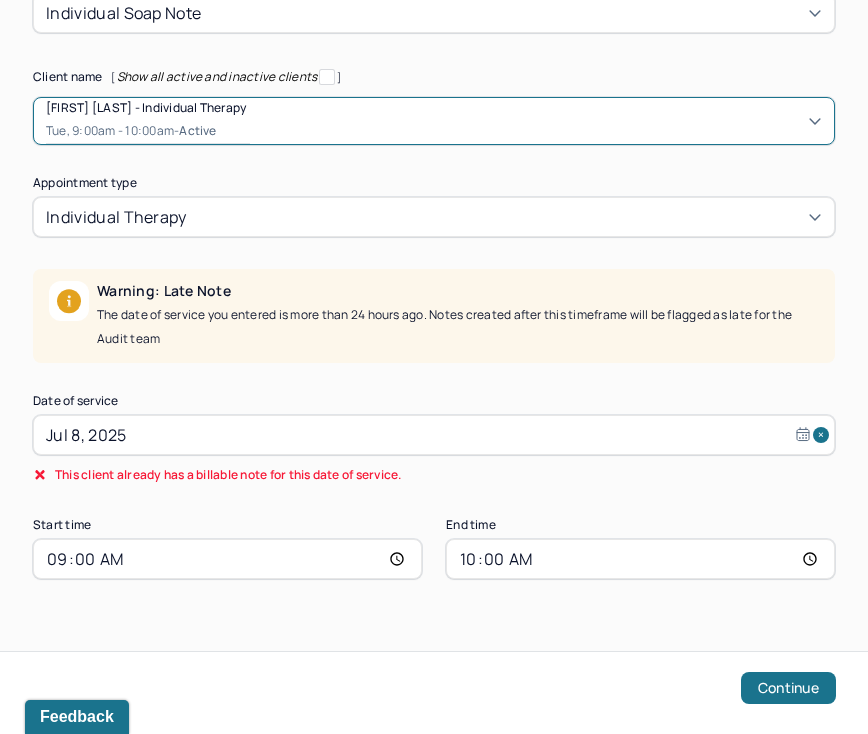 select on "6" 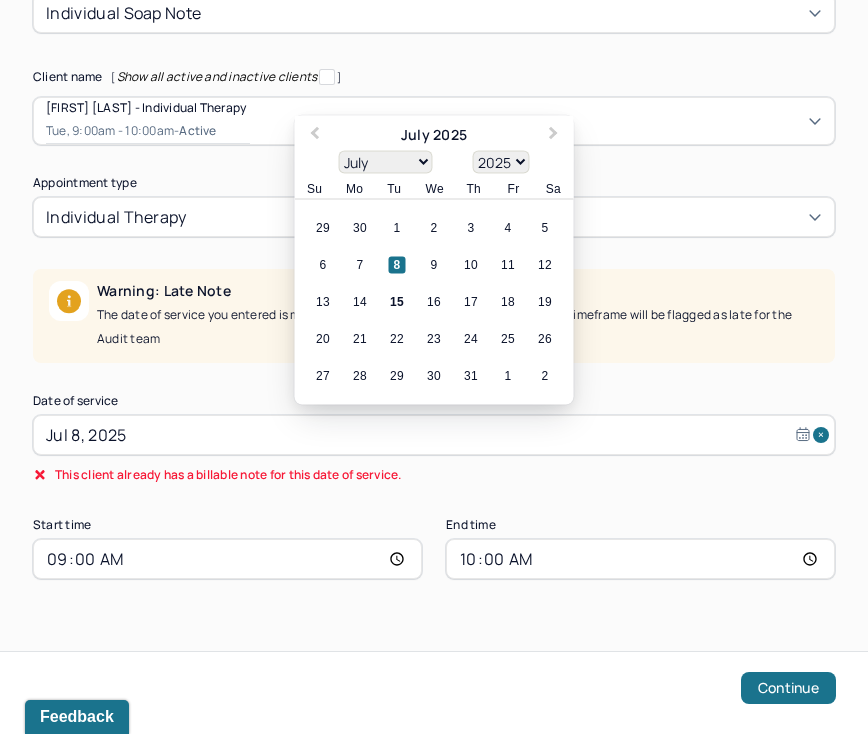 drag, startPoint x: 187, startPoint y: 427, endPoint x: 184, endPoint y: 437, distance: 10.440307 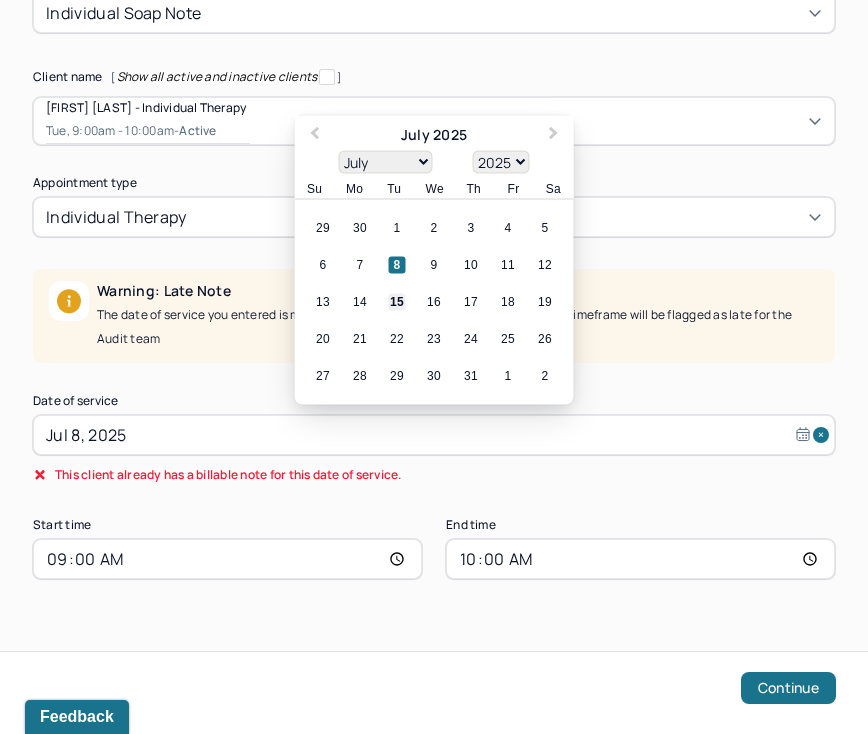 click on "15" at bounding box center (397, 302) 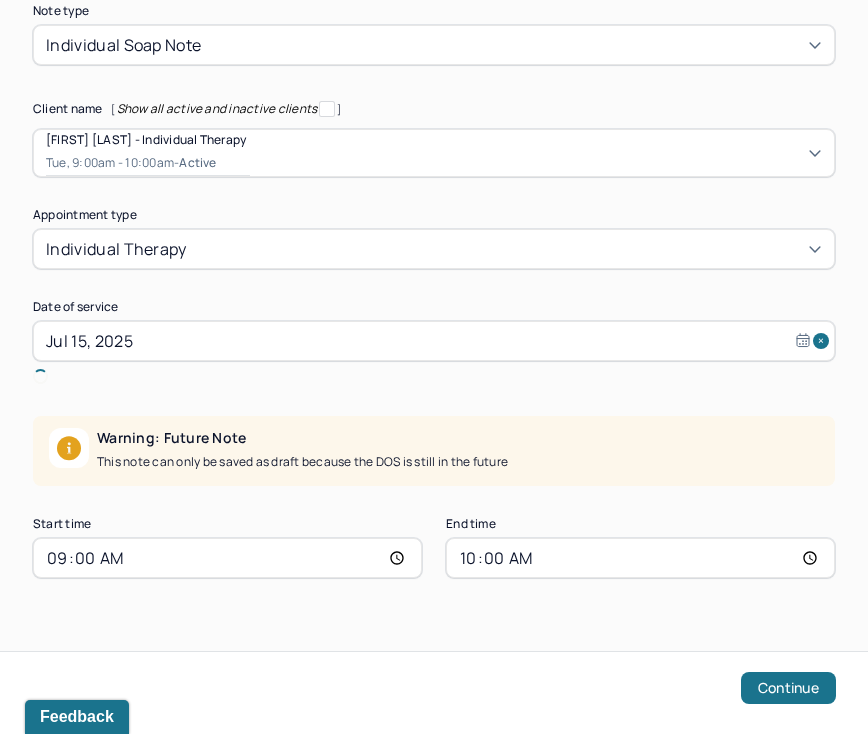 scroll, scrollTop: 145, scrollLeft: 0, axis: vertical 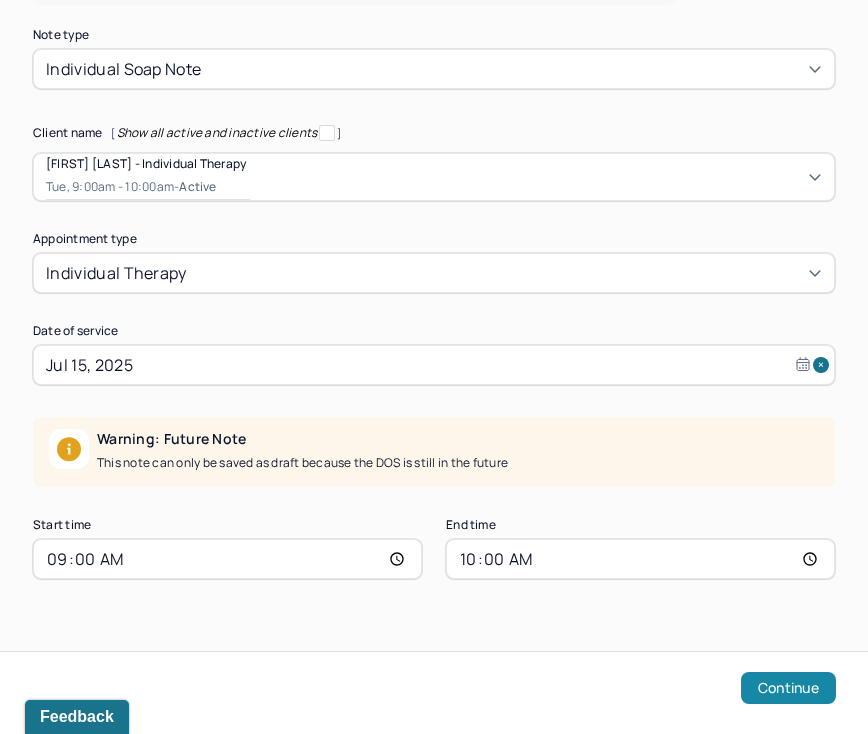 click on "Continue" at bounding box center (788, 688) 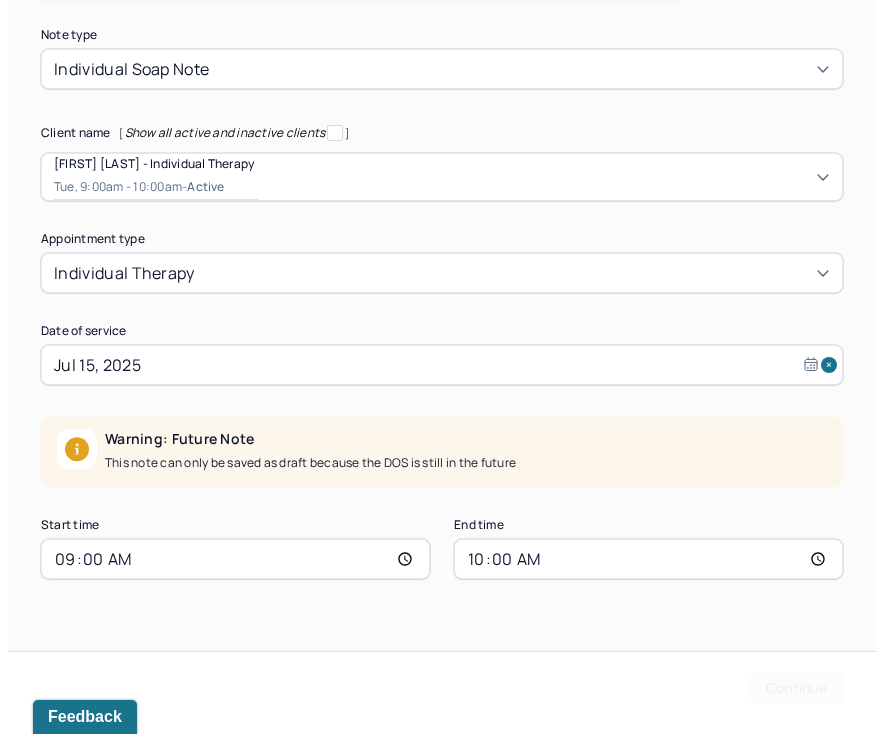 scroll, scrollTop: 0, scrollLeft: 0, axis: both 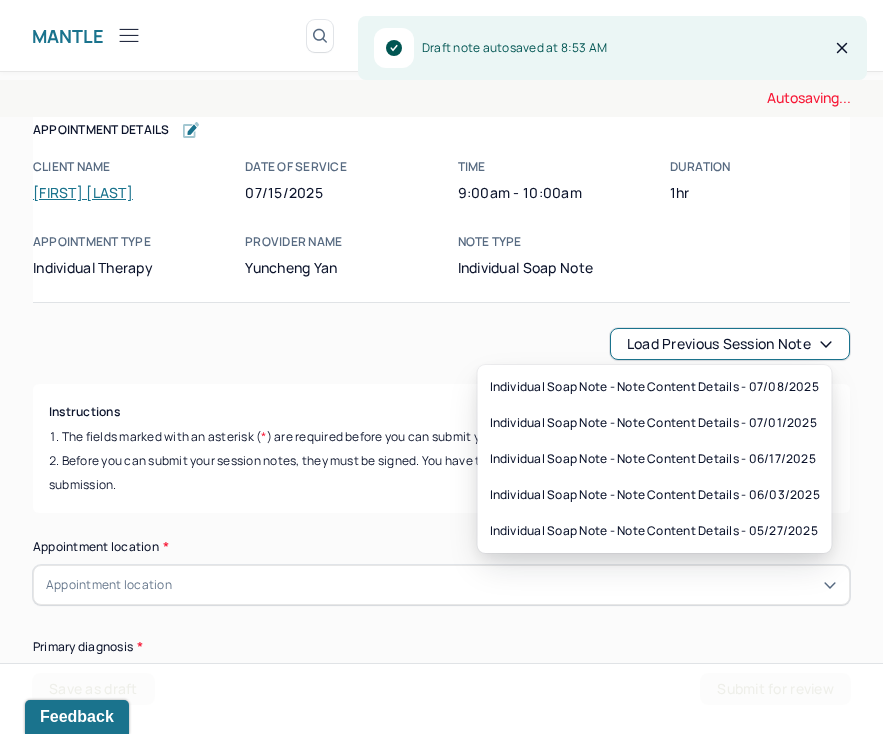 click on "Load previous session note" at bounding box center [730, 344] 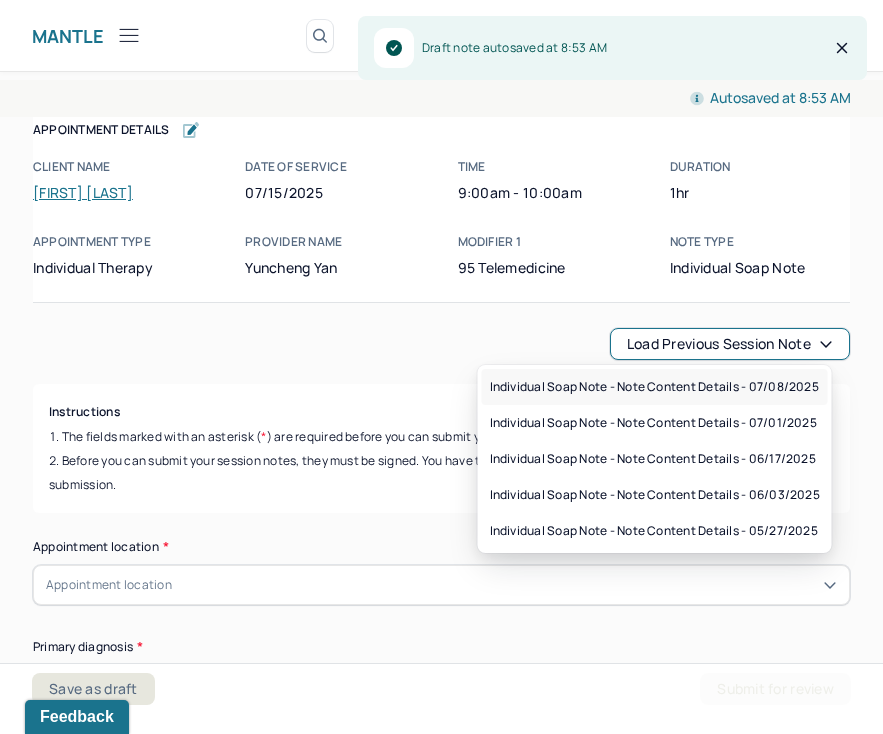 click on "Individual soap note   - Note content Details -   07/08/2025" at bounding box center (654, 387) 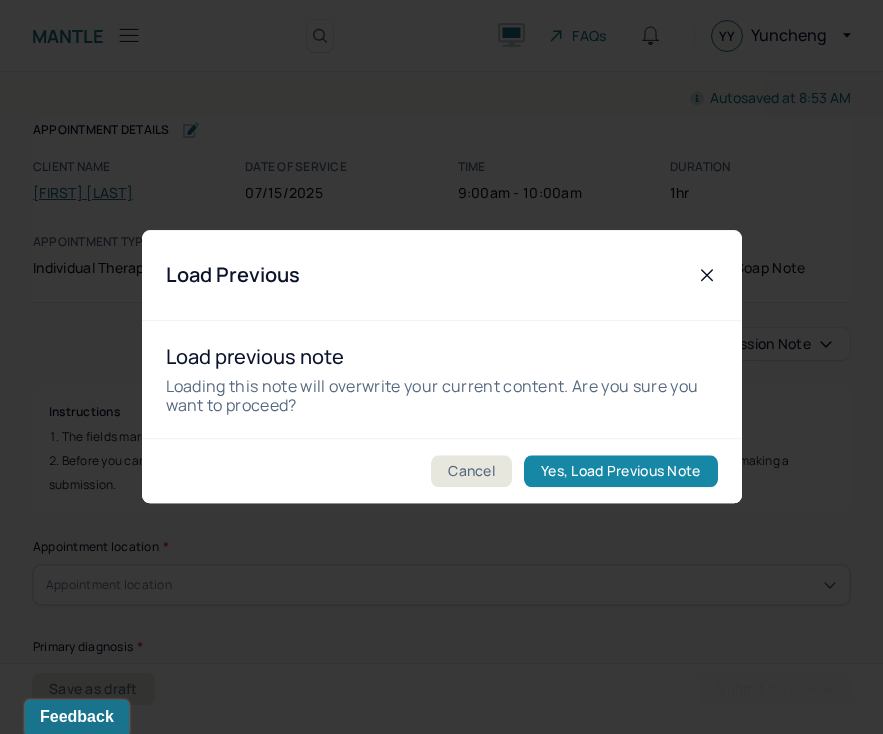 click on "Yes, Load Previous Note" at bounding box center [620, 472] 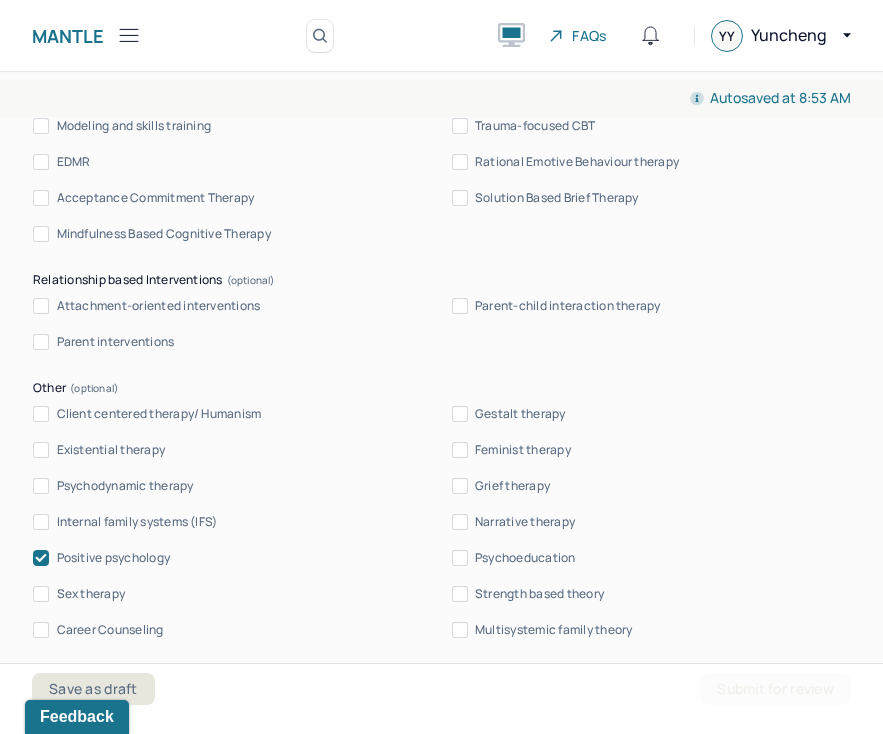 scroll, scrollTop: 2936, scrollLeft: 0, axis: vertical 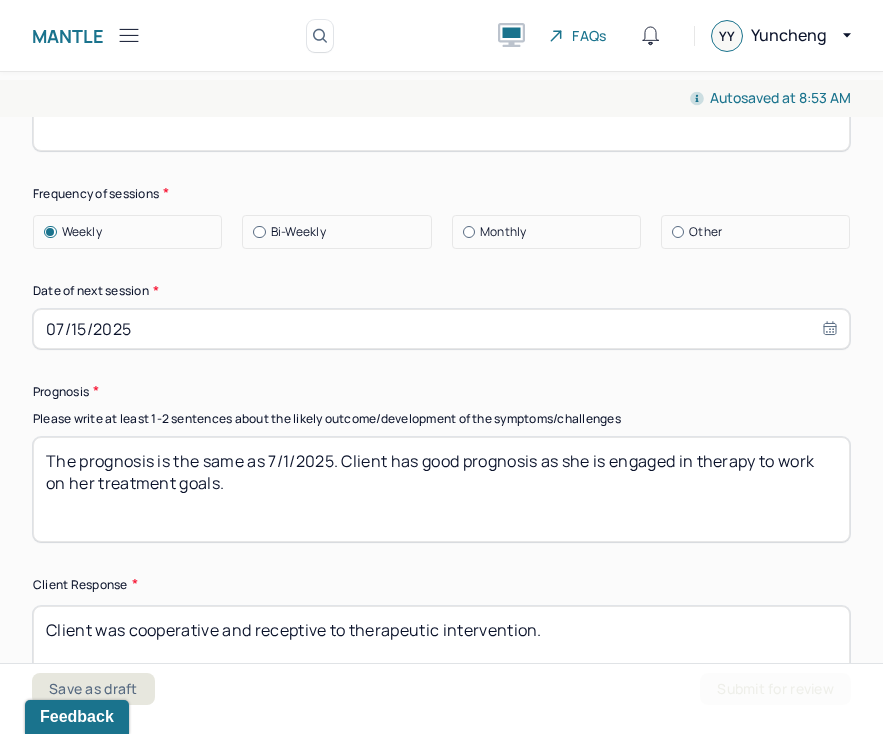 click on "07/15/2025" at bounding box center (441, 329) 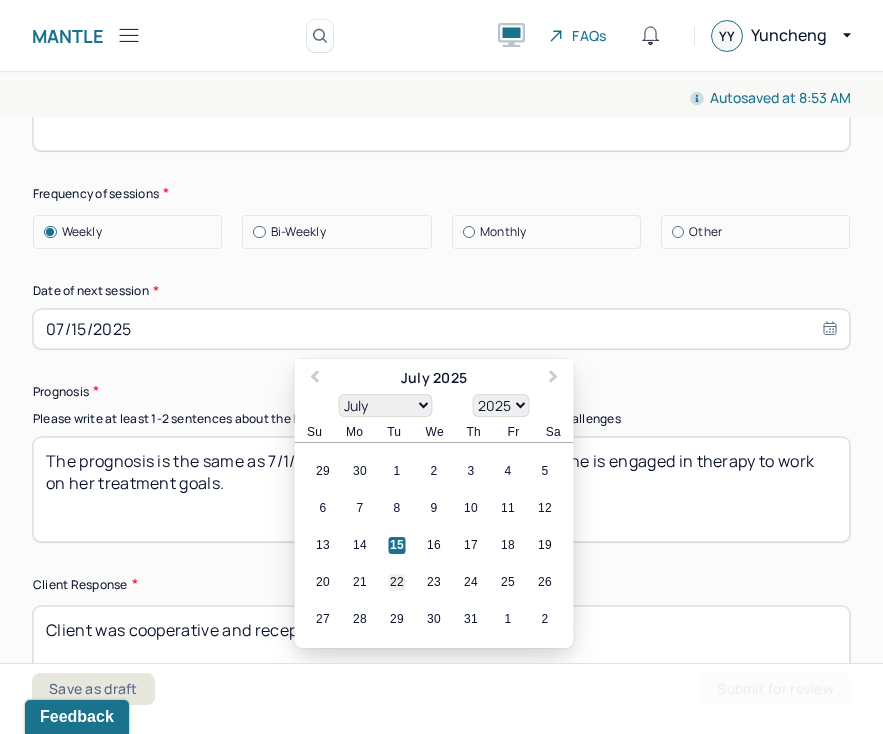 click on "22" at bounding box center [397, 582] 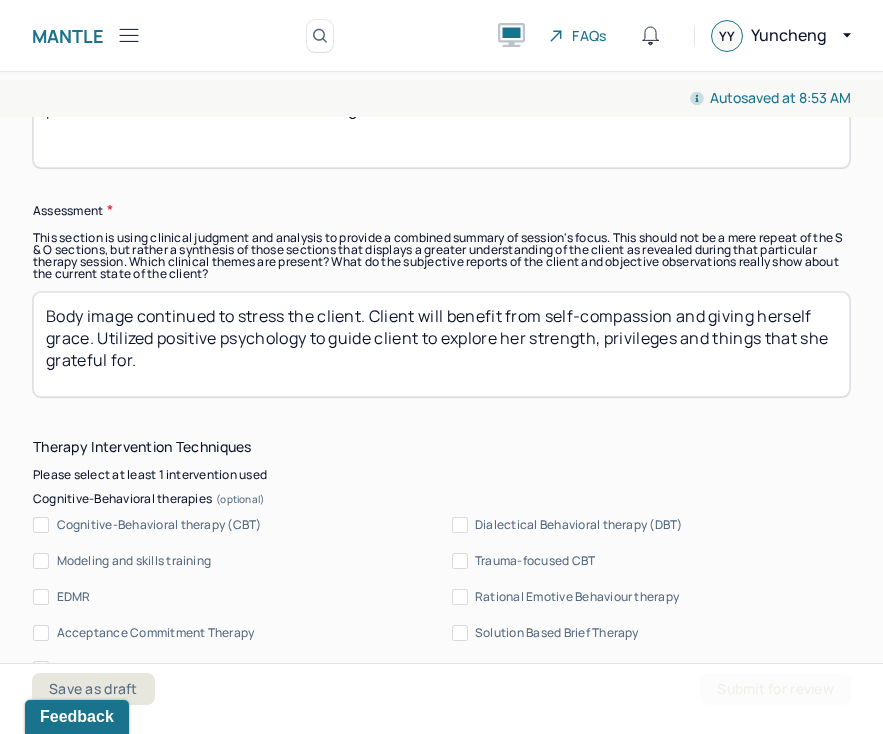 scroll, scrollTop: 0, scrollLeft: 0, axis: both 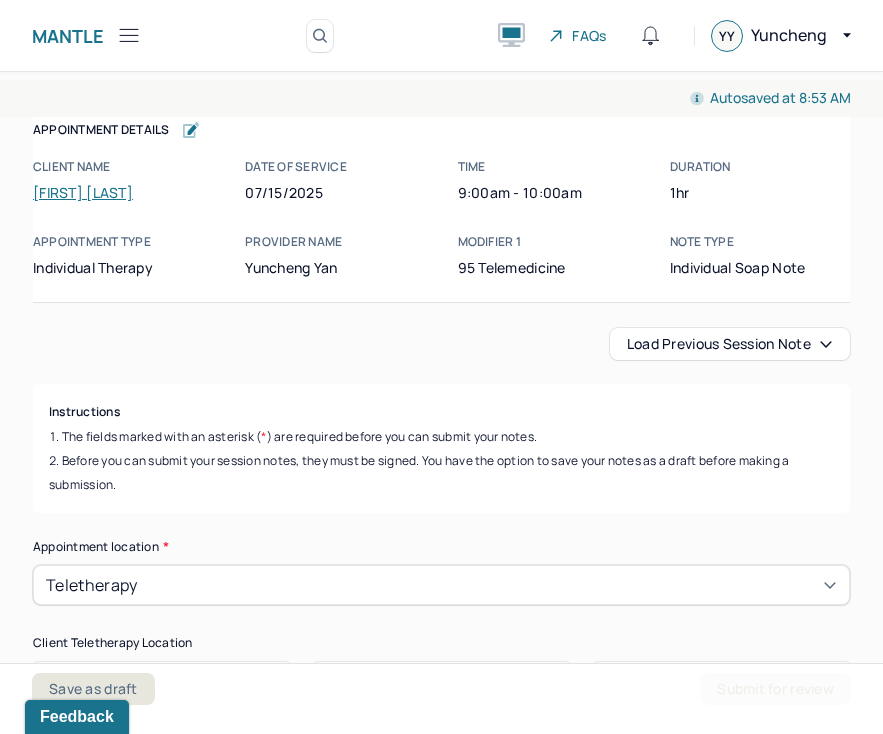 click on "Load previous session note" at bounding box center (730, 344) 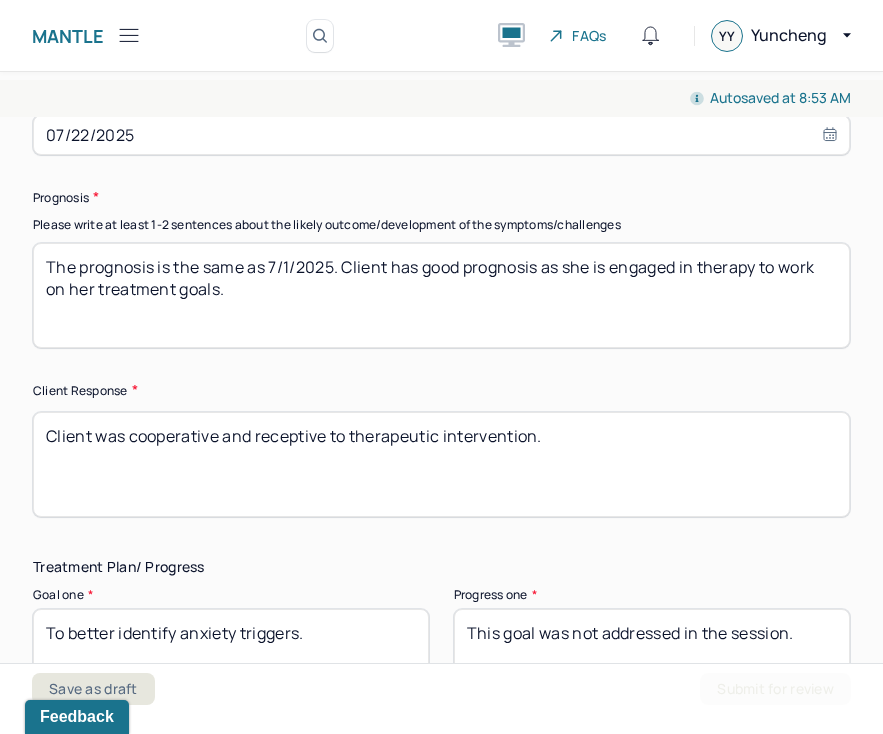 scroll, scrollTop: 3080, scrollLeft: 0, axis: vertical 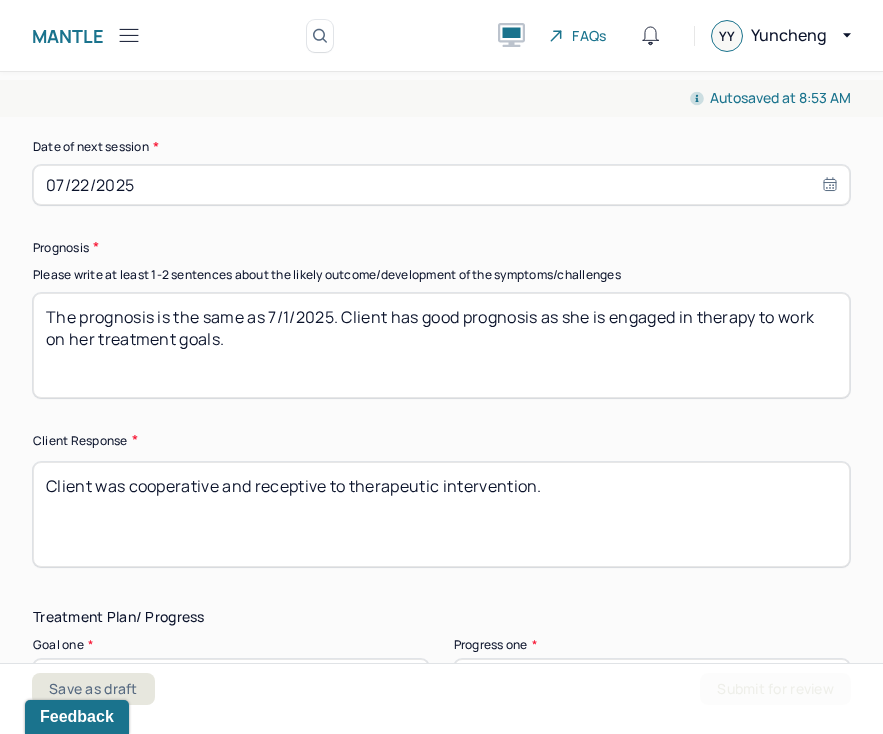 click on "The prognosis is the same as 7/1/2025. Client has good prognosis as she is engaged in therapy to work on her treatment goals." at bounding box center (441, 345) 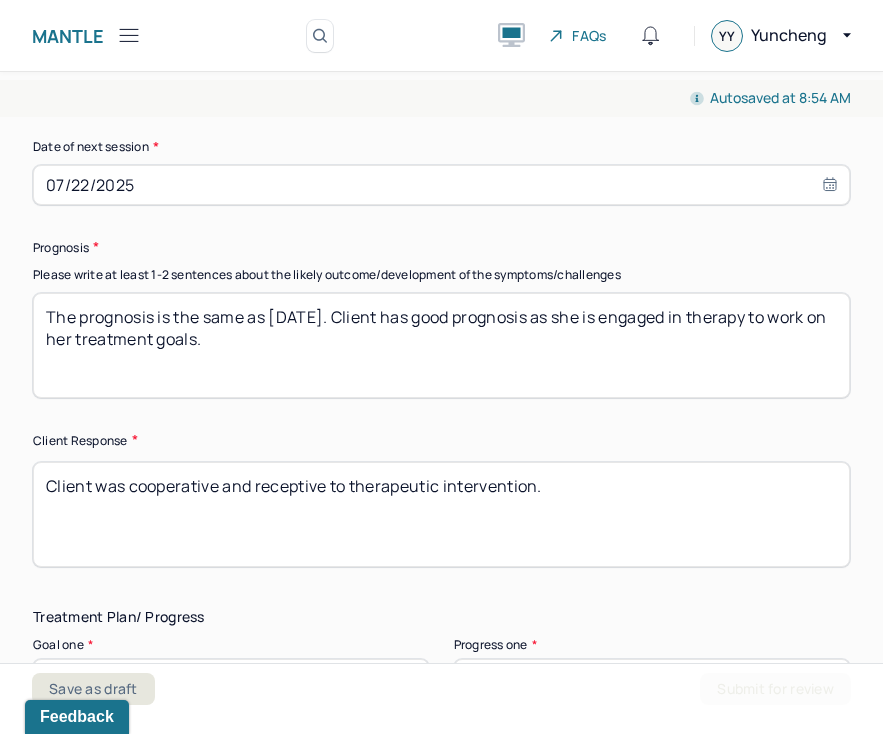type on "The prognosis is the same as [DATE]. Client has good prognosis as she is engaged in therapy to work on her treatment goals." 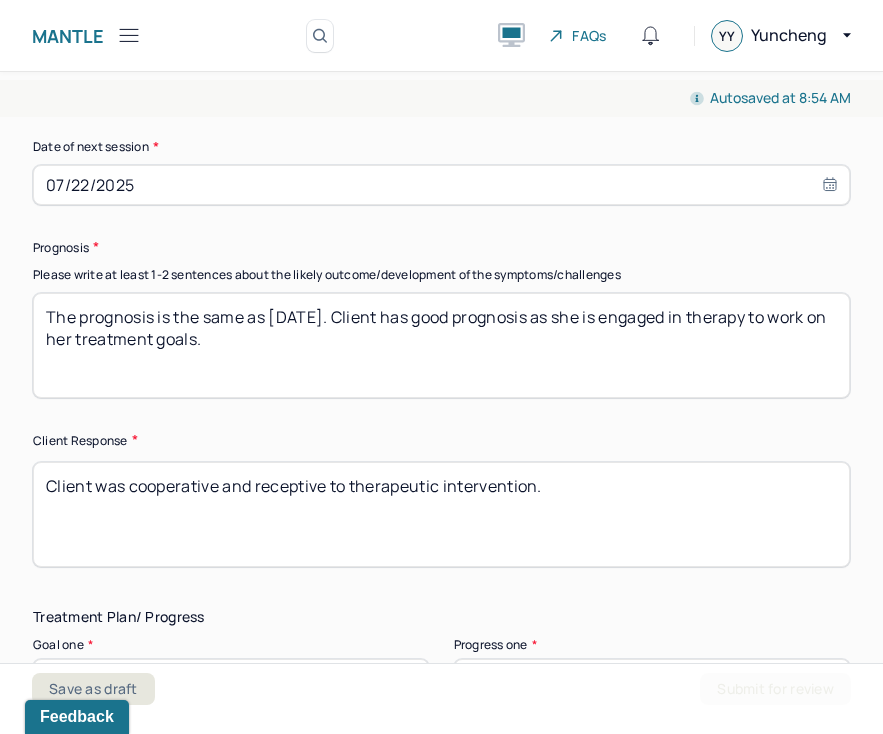 click on "Client was cooperative and receptive to therapeutic intervention." at bounding box center (441, 514) 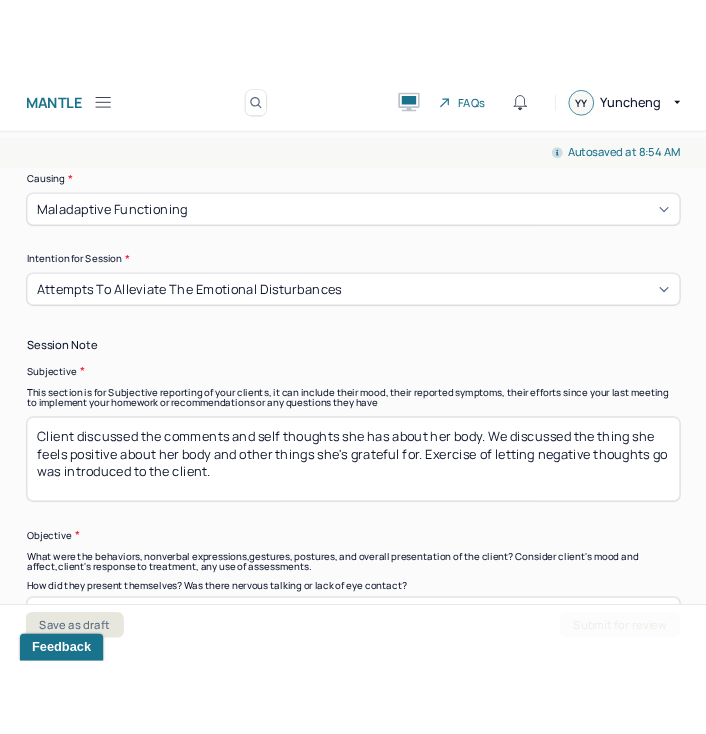 scroll, scrollTop: 364, scrollLeft: 0, axis: vertical 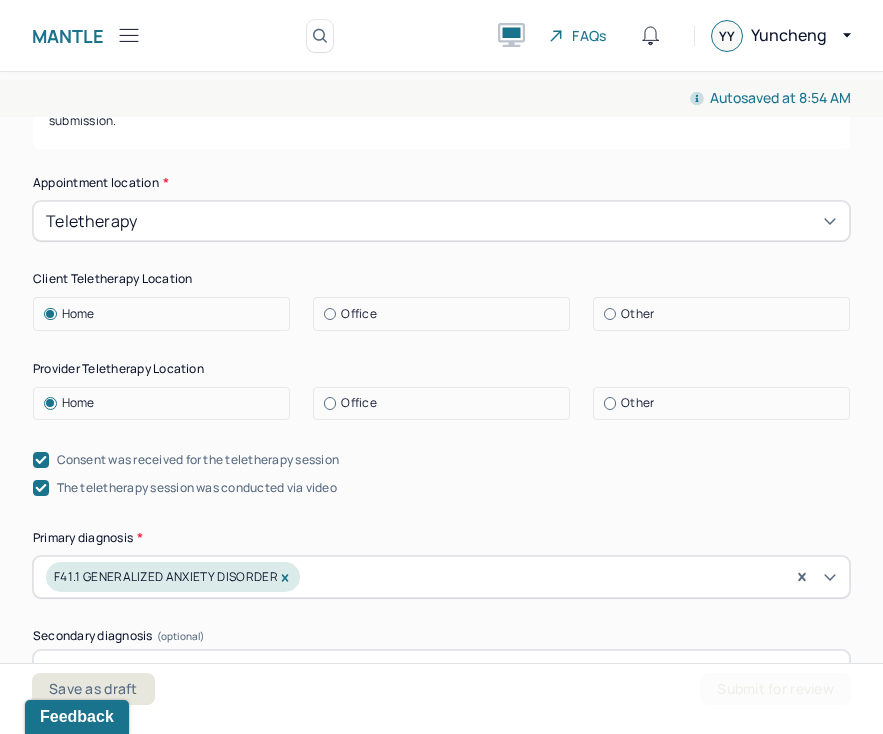 type on "Client was engaged in the session." 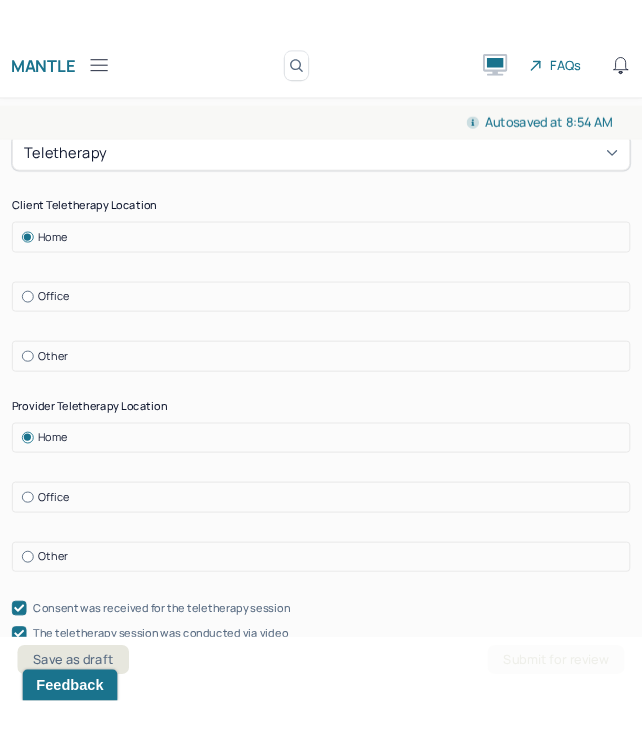 scroll, scrollTop: 439, scrollLeft: 0, axis: vertical 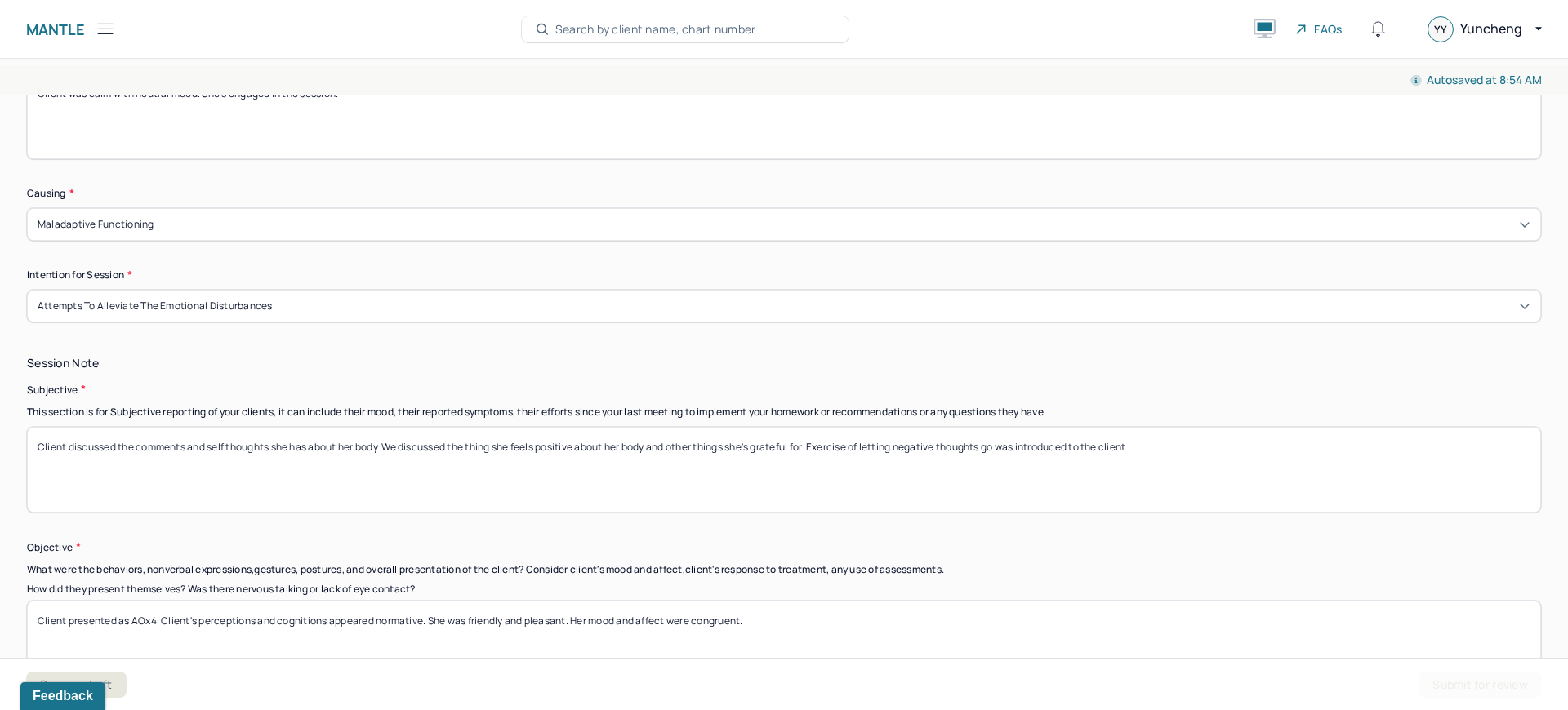 click on "Client was calm with neutral mood. She's engaged in the session." at bounding box center (784, 116) 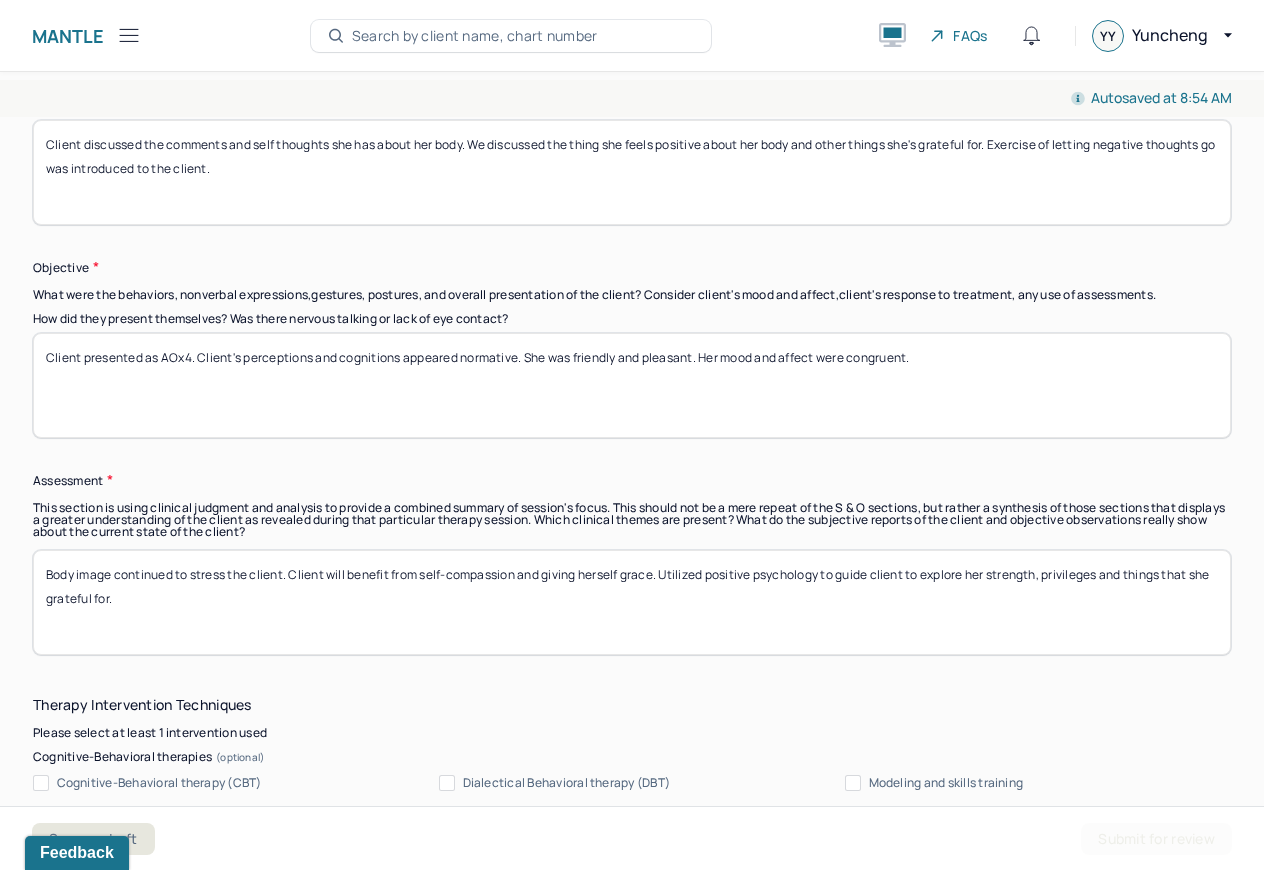 scroll, scrollTop: 1502, scrollLeft: 0, axis: vertical 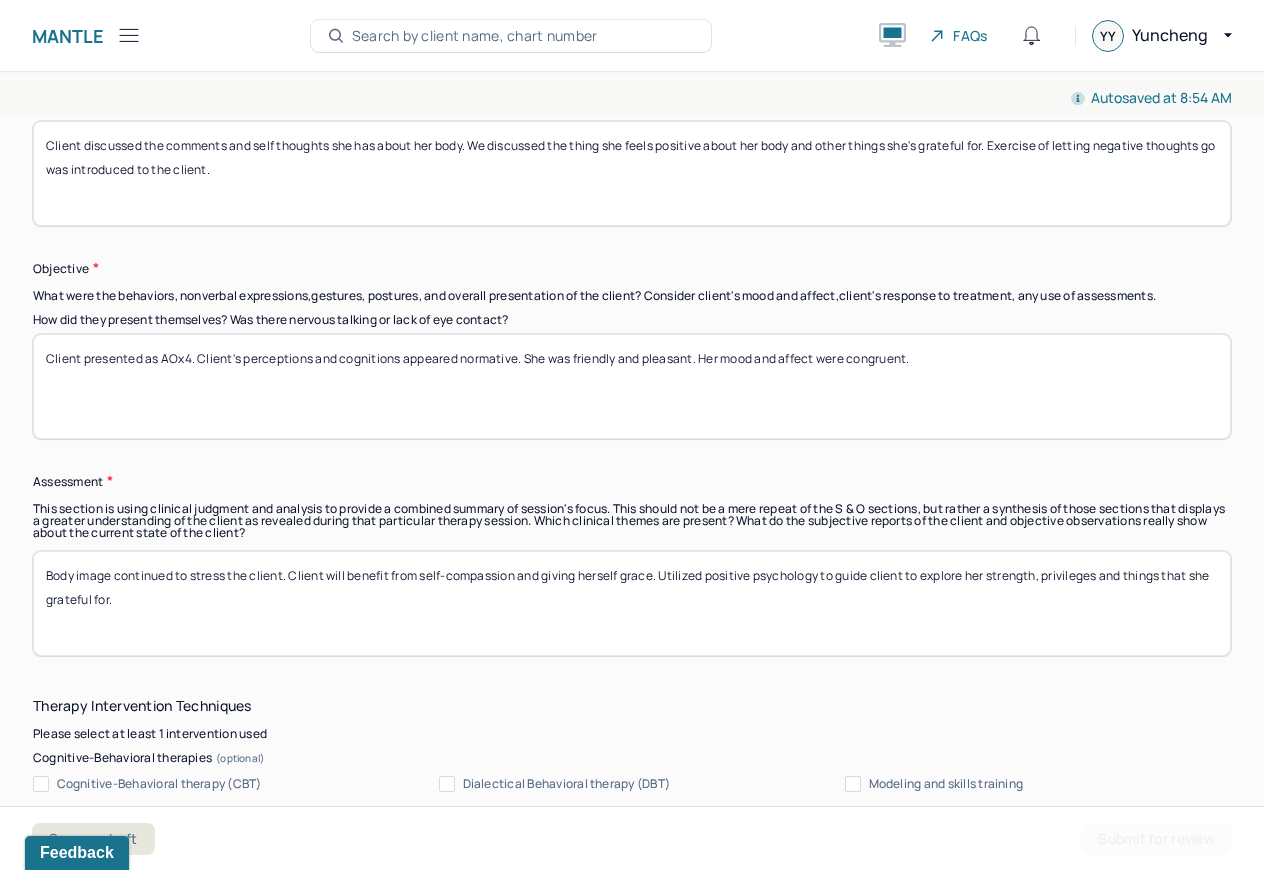 drag, startPoint x: 572, startPoint y: 350, endPoint x: 694, endPoint y: 344, distance: 122.14745 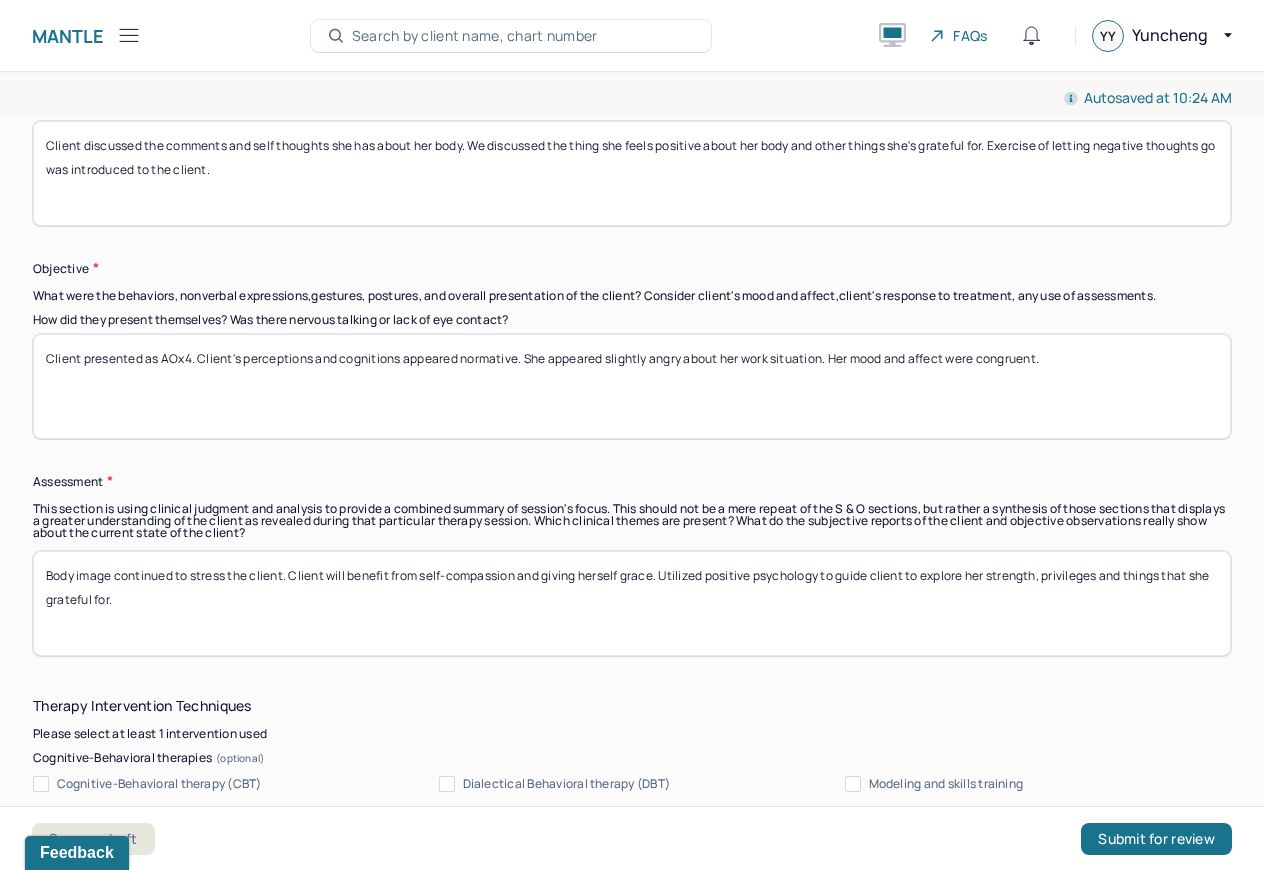 type on "Client presented as AOx4. Client's perceptions and cognitions appeared normative. She appeared slightly angry about her work situation. Her mood and affect were congruent." 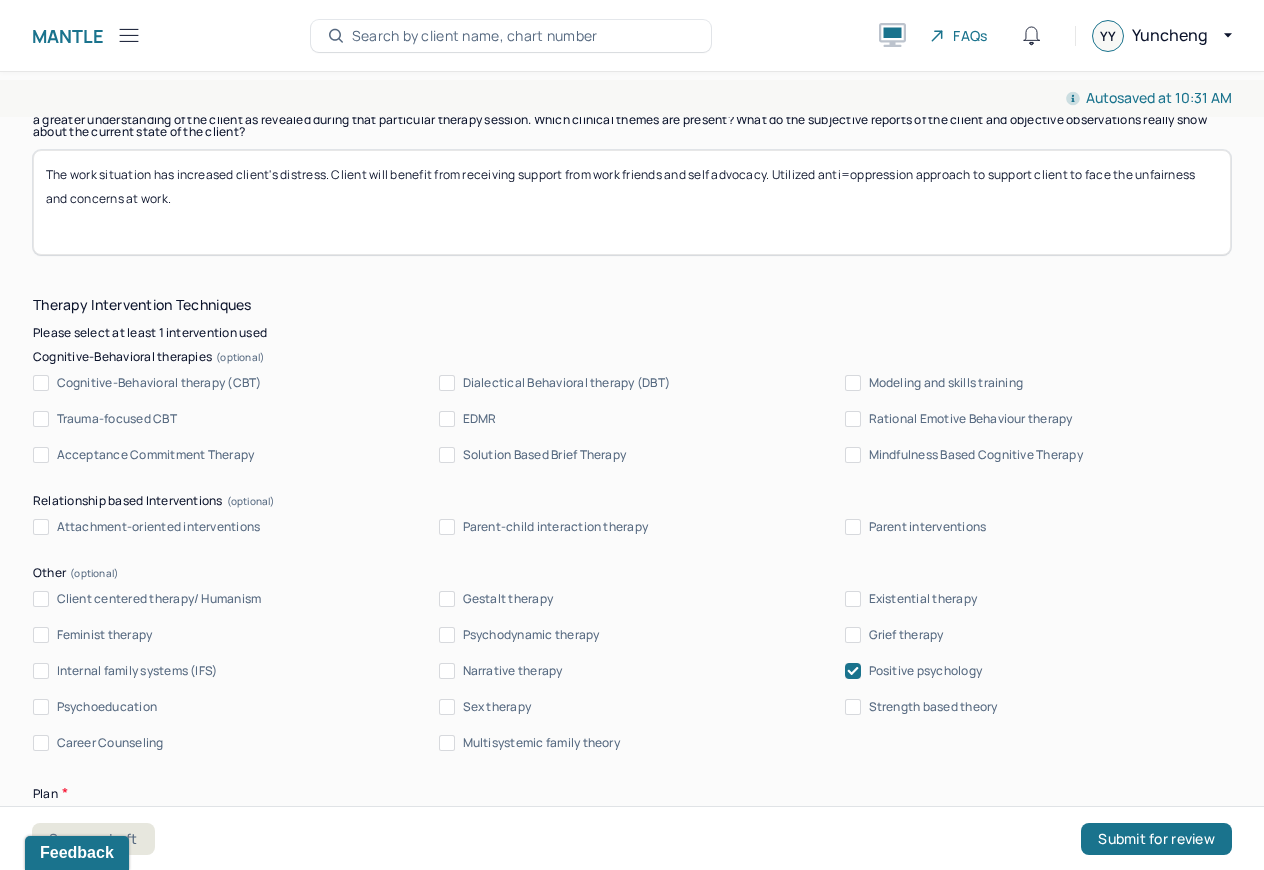 scroll, scrollTop: 1988, scrollLeft: 0, axis: vertical 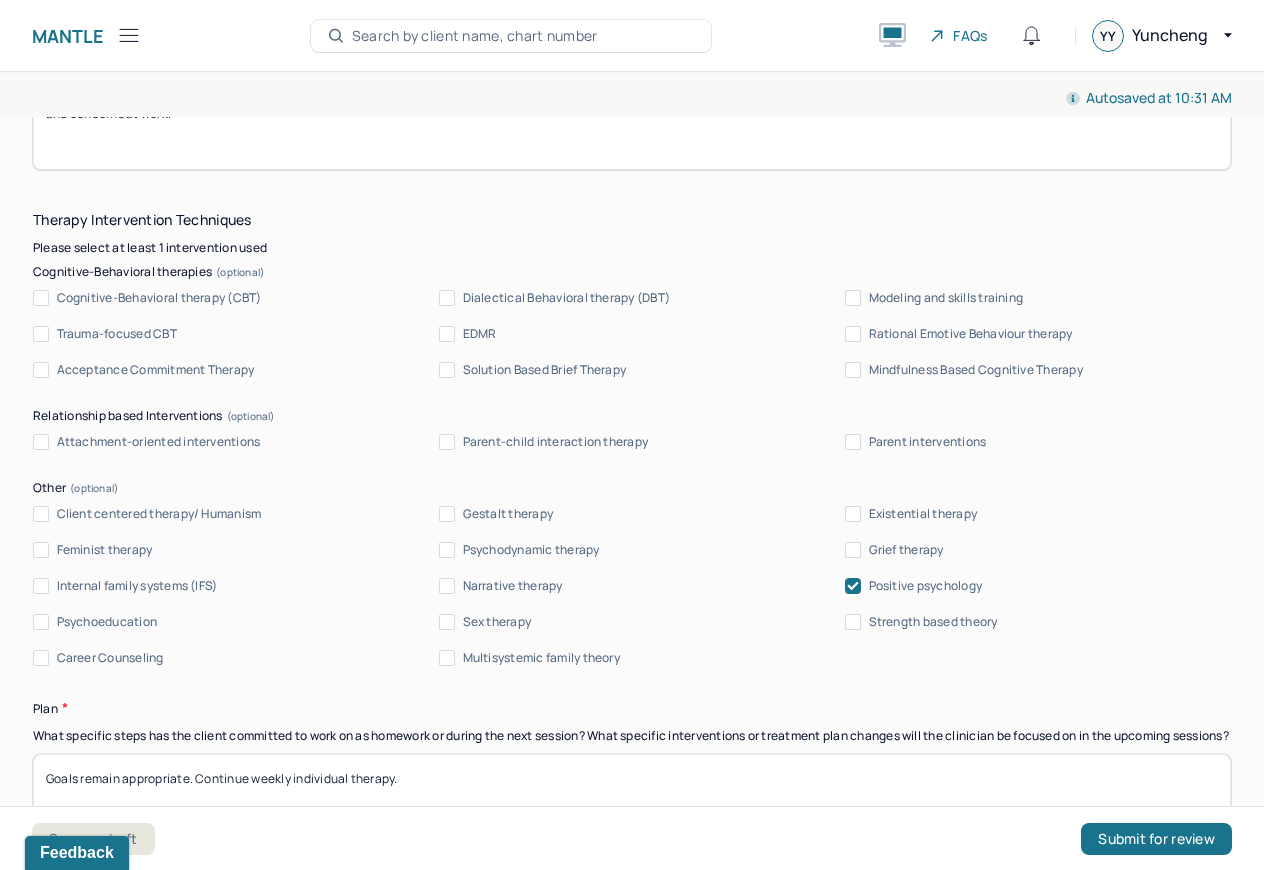 type on "The work situation has increased client's distress. Client will benefit from receiving support from work friends and self advocacy. Utilized anti=oppression approach to support client to face the unfairness and concerns at work." 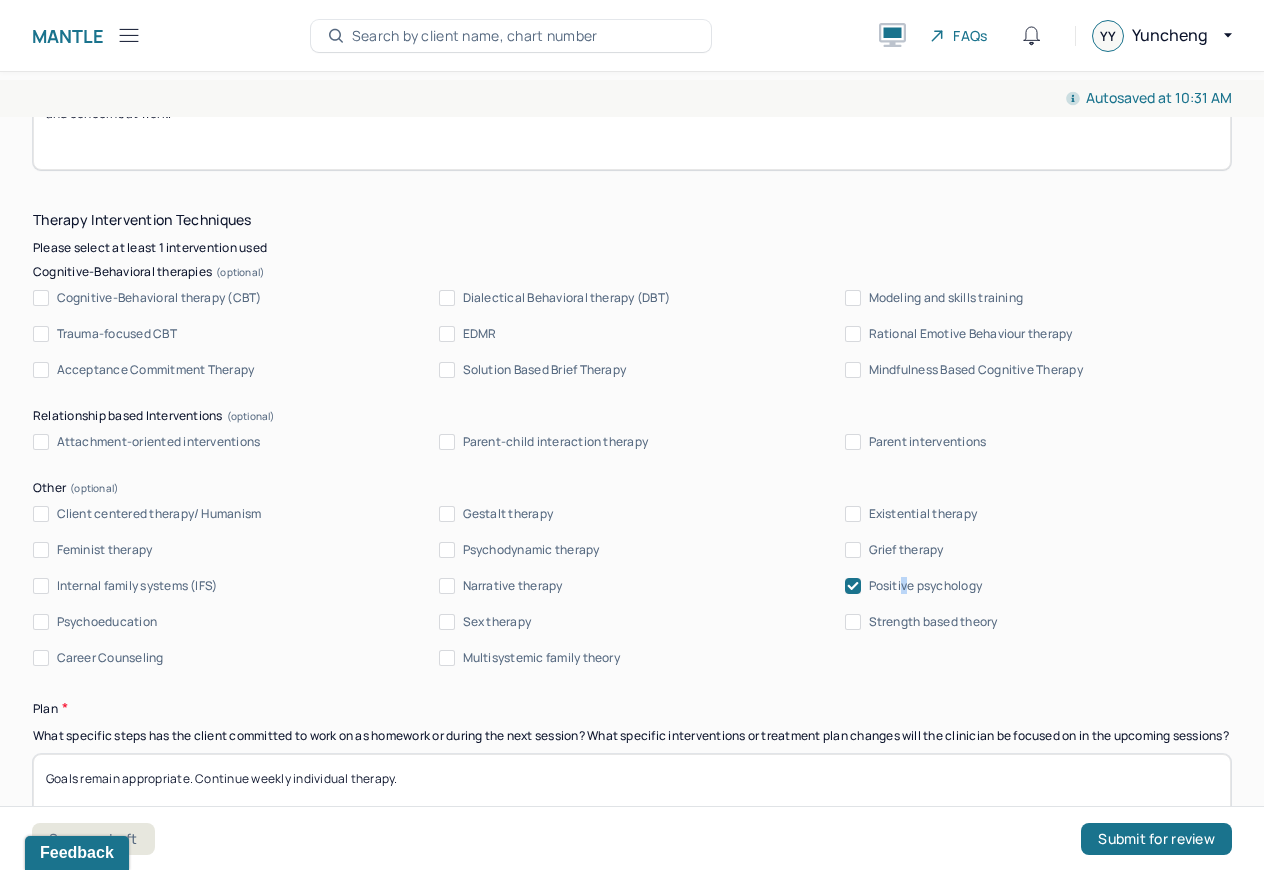 click on "Positive psychology" at bounding box center (926, 586) 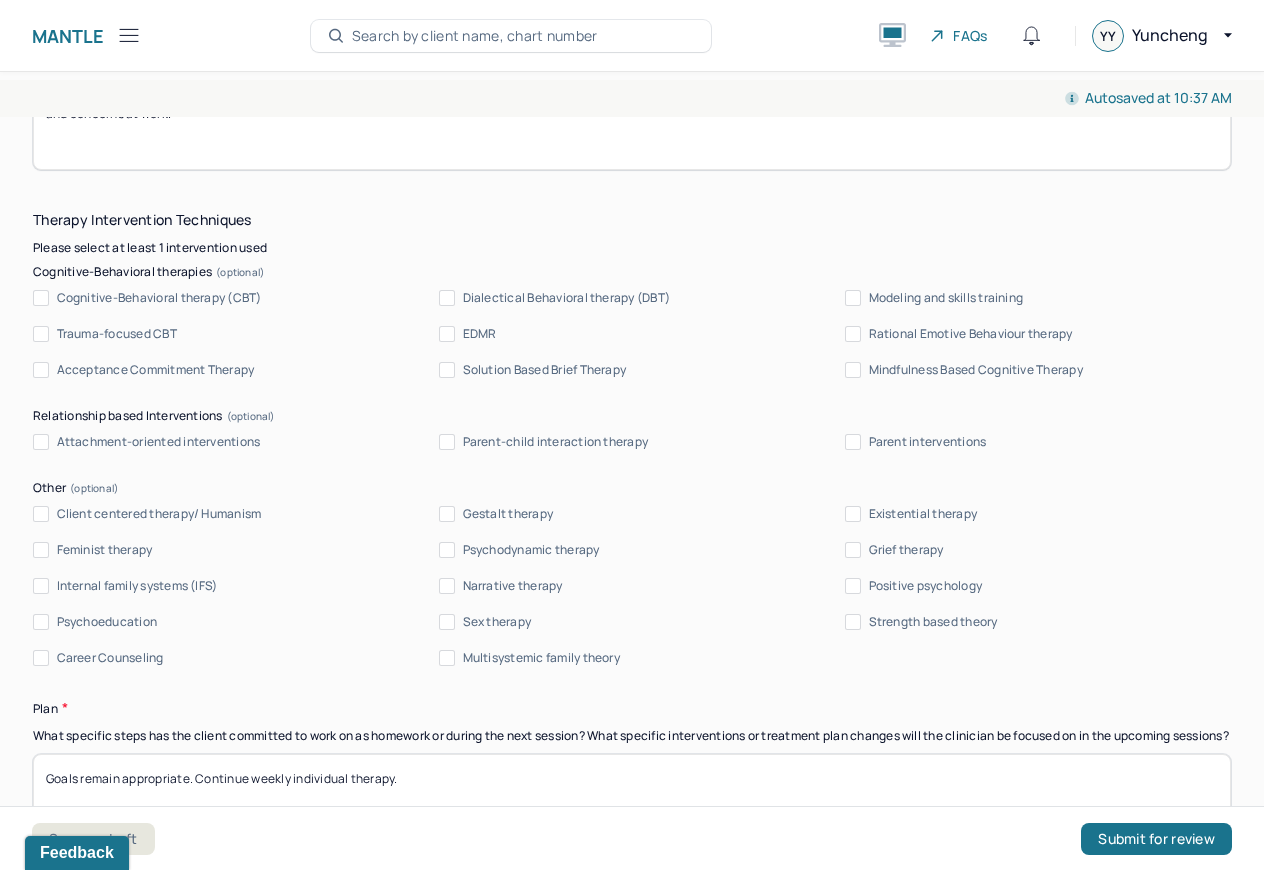 click on "Feminist therapy" at bounding box center (105, 550) 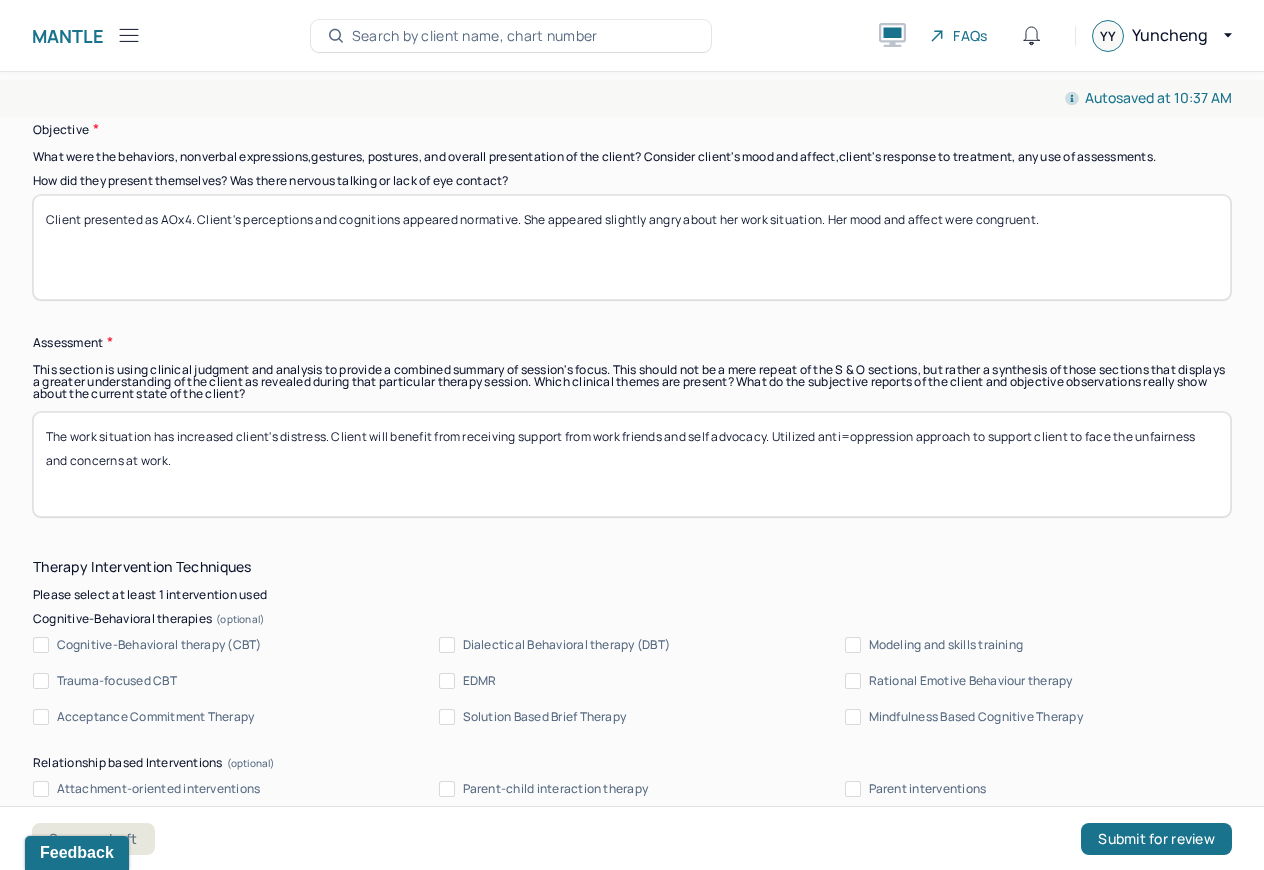 scroll, scrollTop: 1641, scrollLeft: 0, axis: vertical 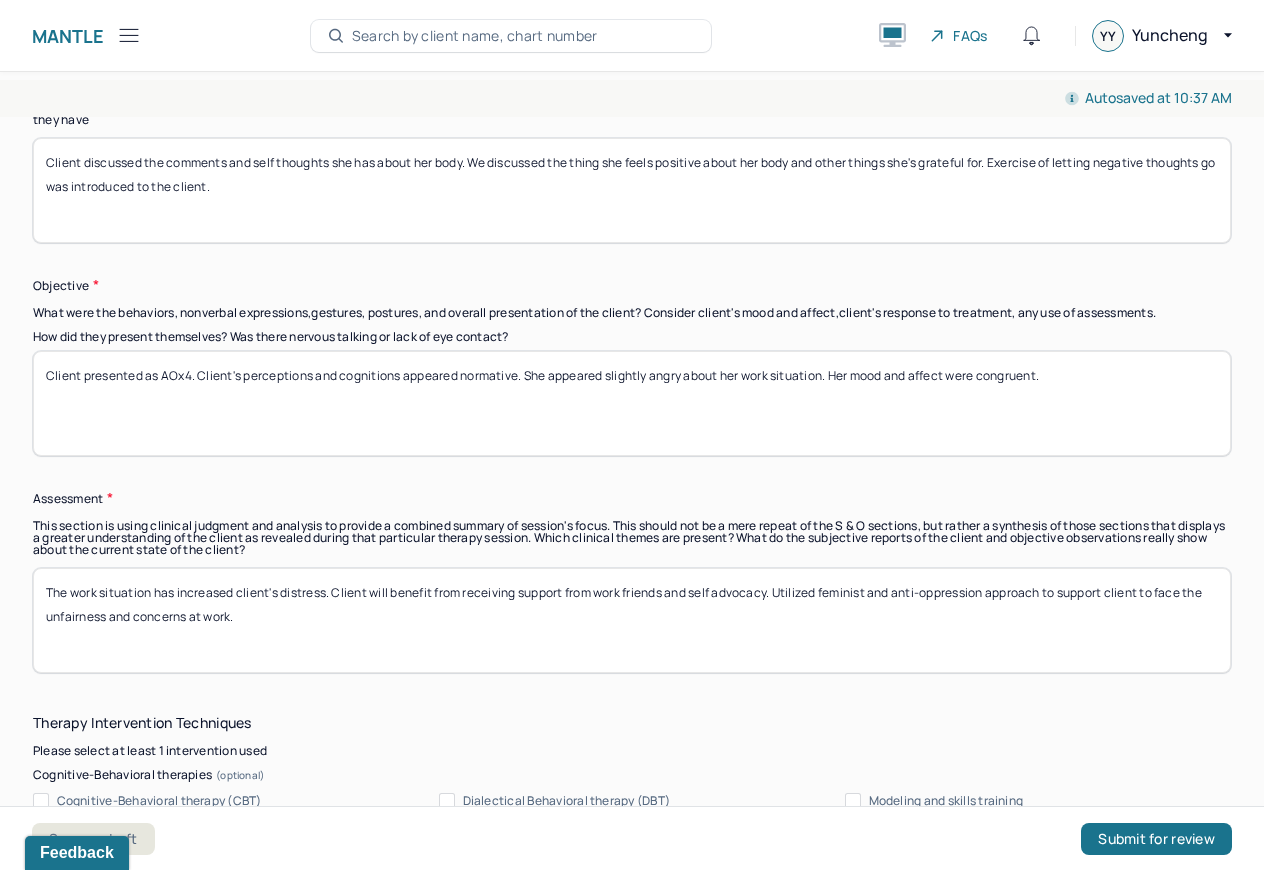 type on "The work situation has increased client's distress. Client will benefit from receiving support from work friends and self advocacy. Utilized feminist and anti-oppression approach to support client to face the unfairness and concerns at work." 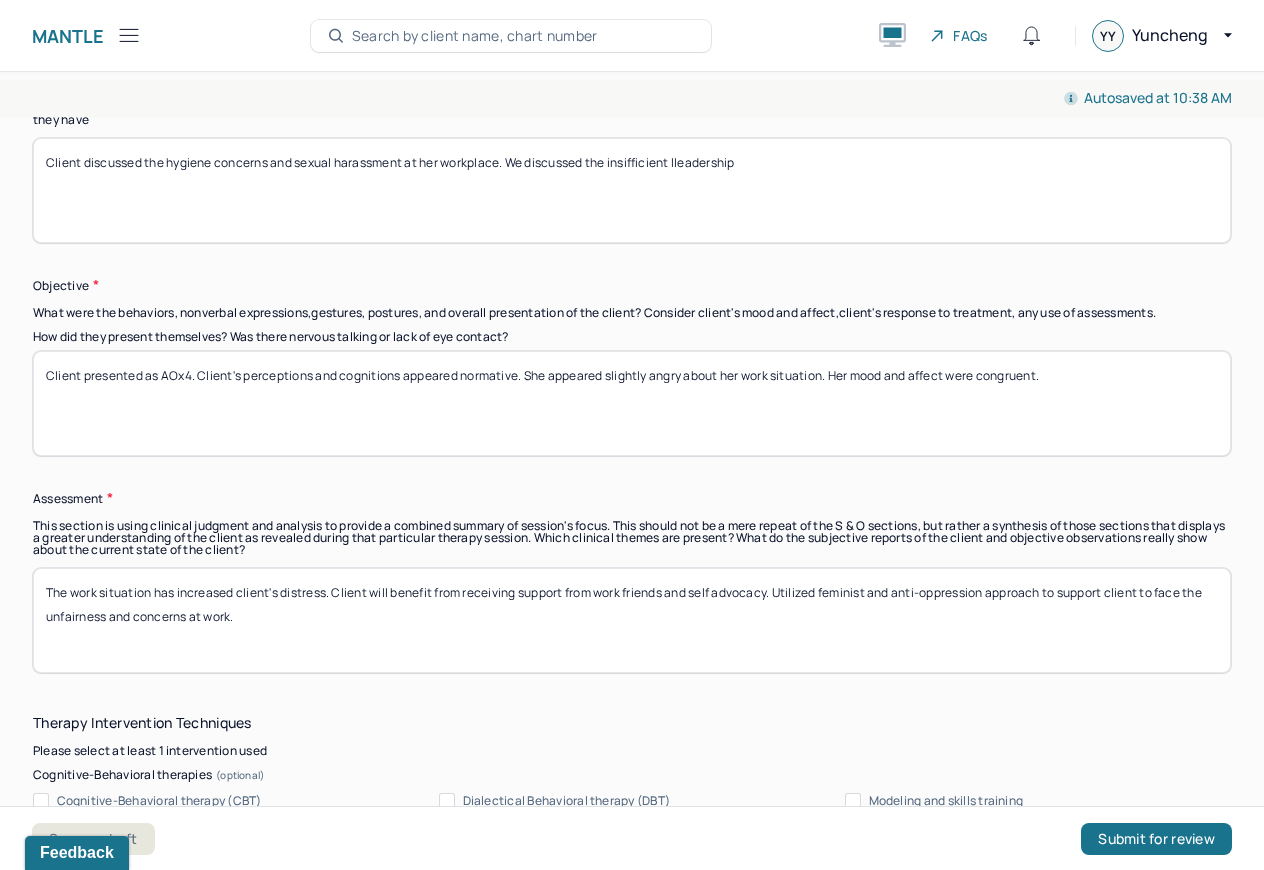 click on "Client discussed the hygiene concerns and sexual harassment at her workplace. We discussed the insifficient lleadership" at bounding box center (632, 190) 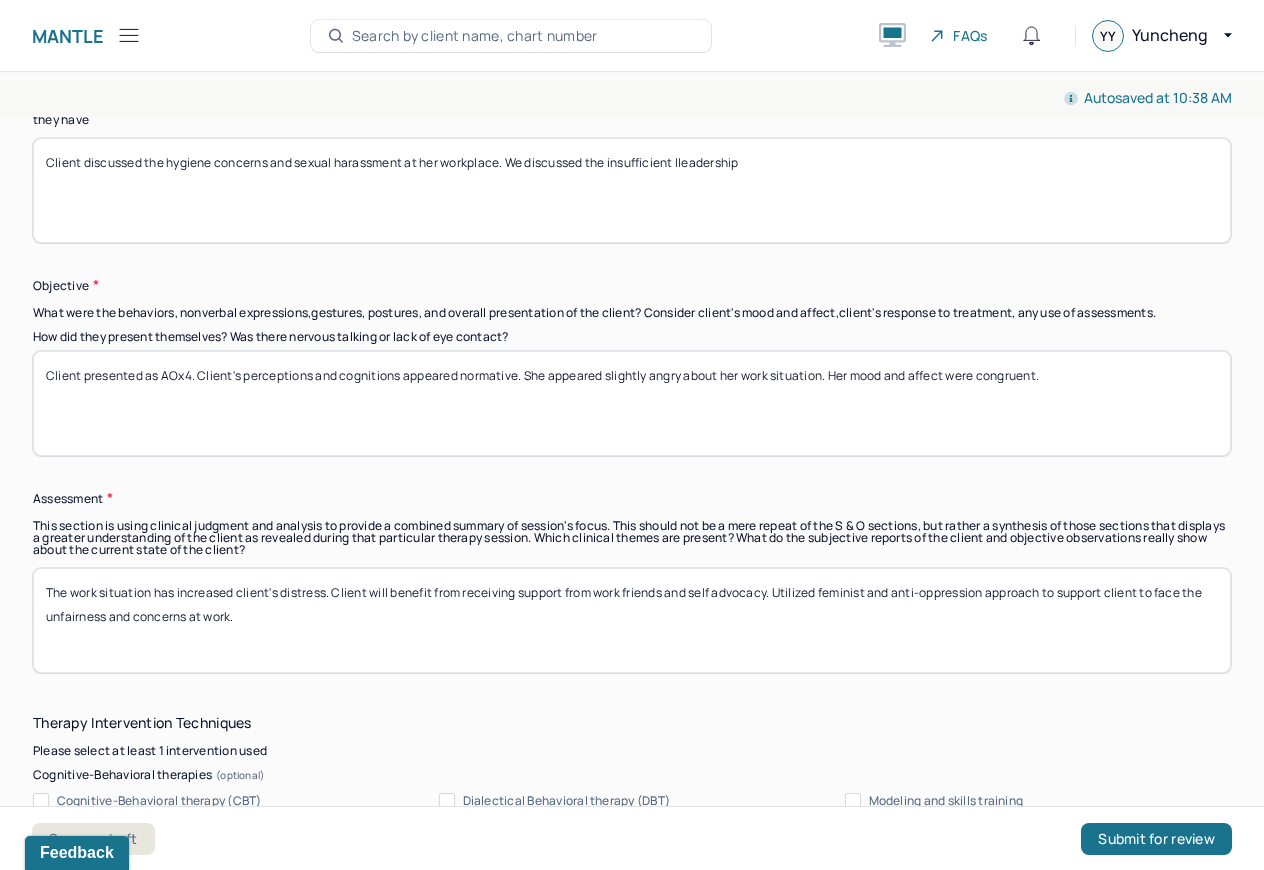 click on "Client discussed the hygiene concerns and sexual harassment at her workplace. We discussed the insufficient lleadership" at bounding box center (632, 190) 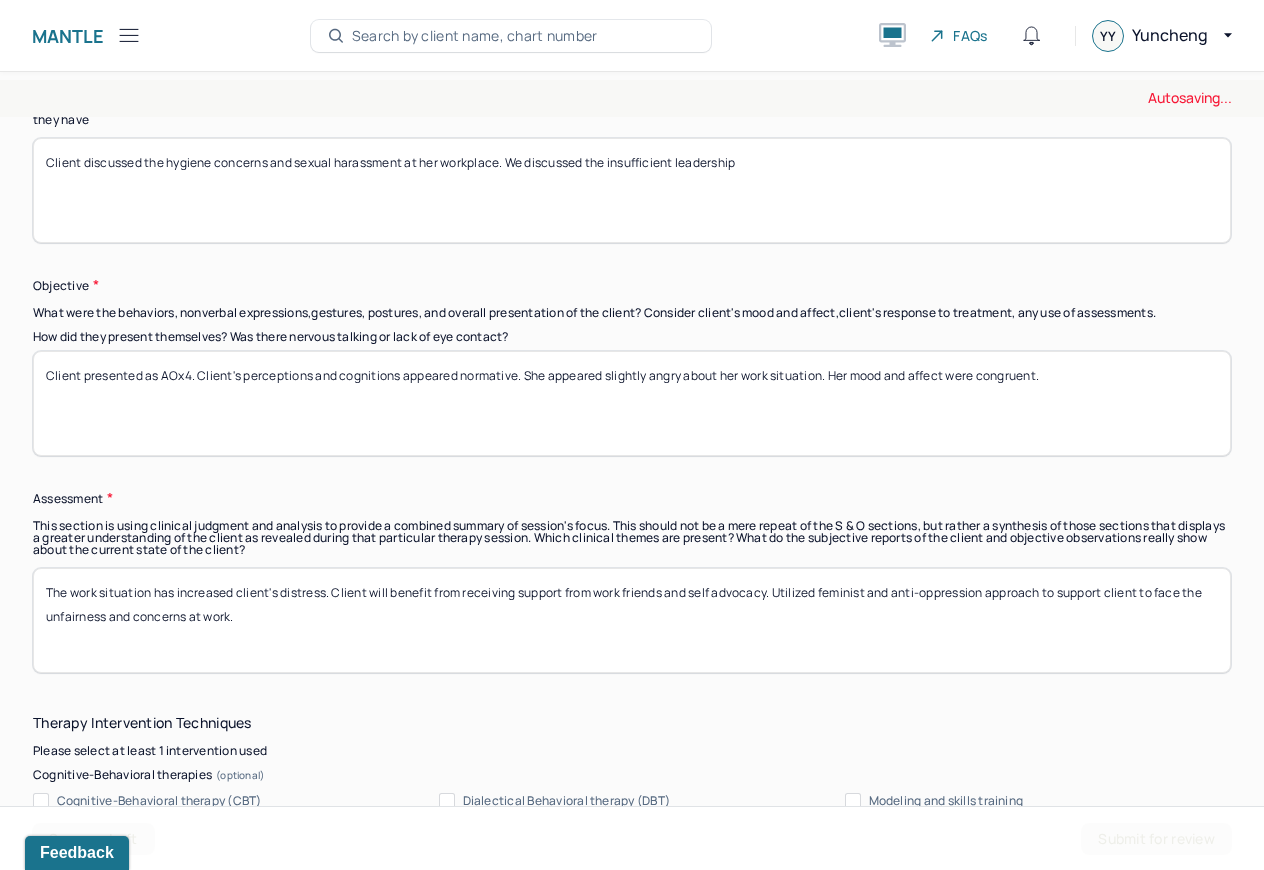 click on "Client discussed the hygiene concerns and sexual harassment at her workplace. We discussed the insufficient lleadership" at bounding box center [632, 190] 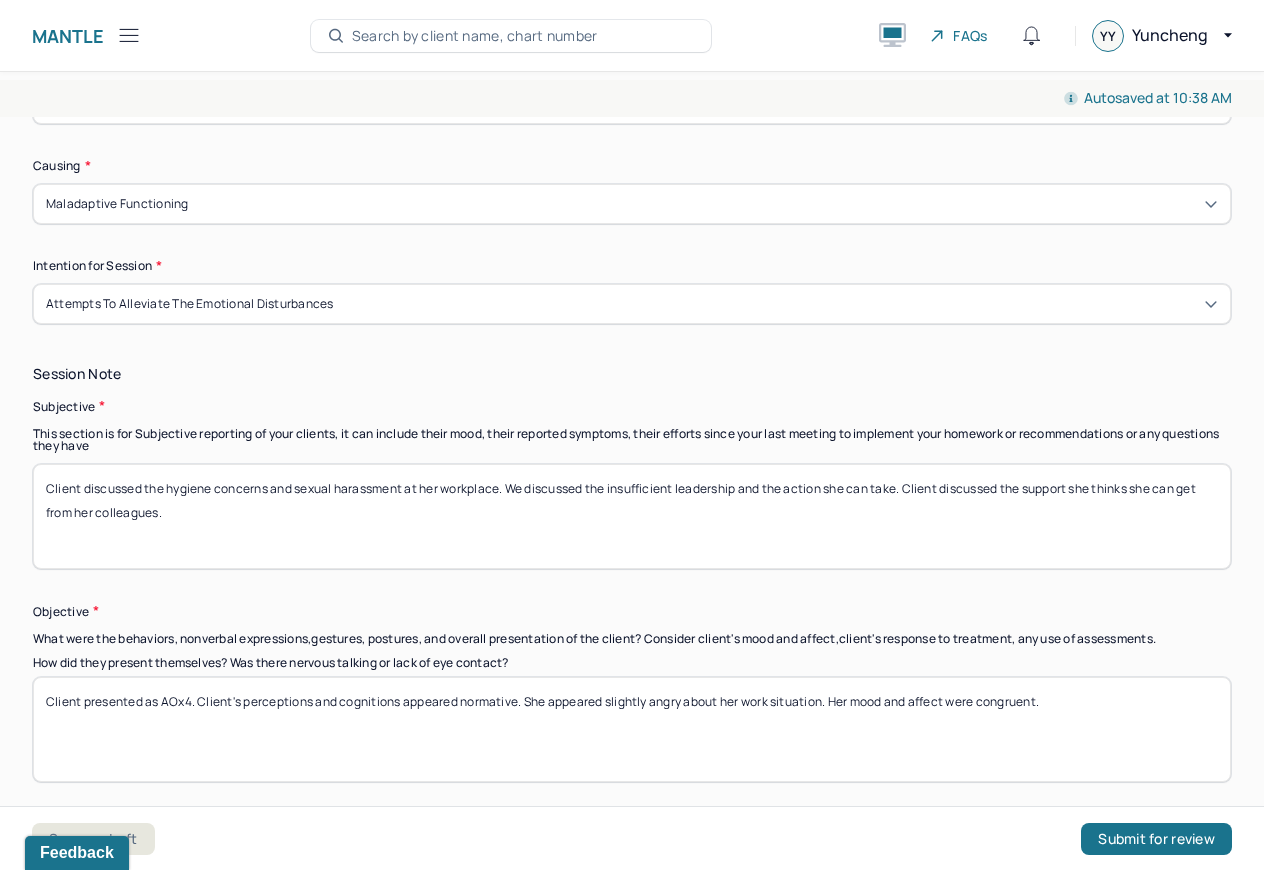 scroll, scrollTop: 801, scrollLeft: 0, axis: vertical 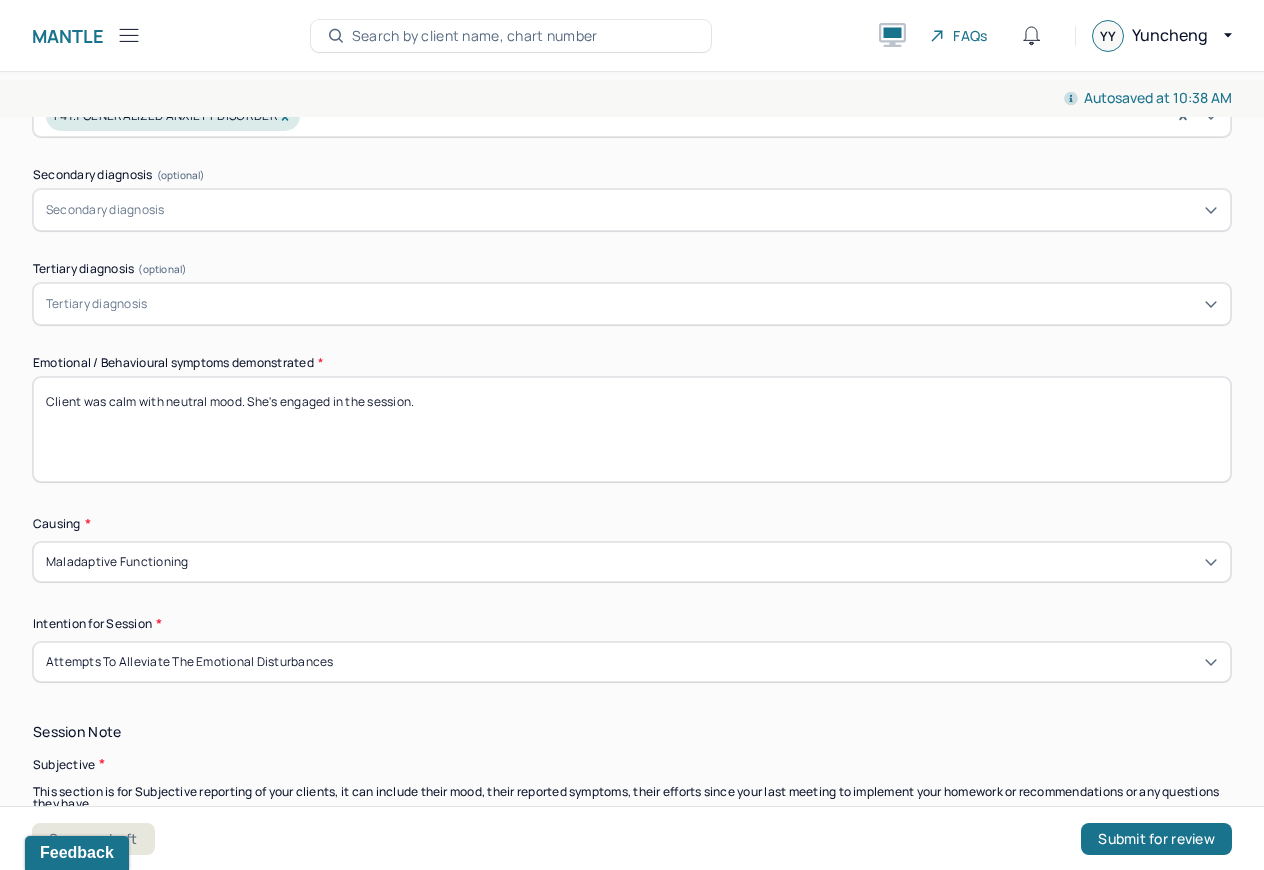 type on "Client discussed the hygiene concerns and sexual harassment at her workplace. We discussed the insufficient leadership and the action she can take. Client discussed the support she thinks she can get from her colleagues." 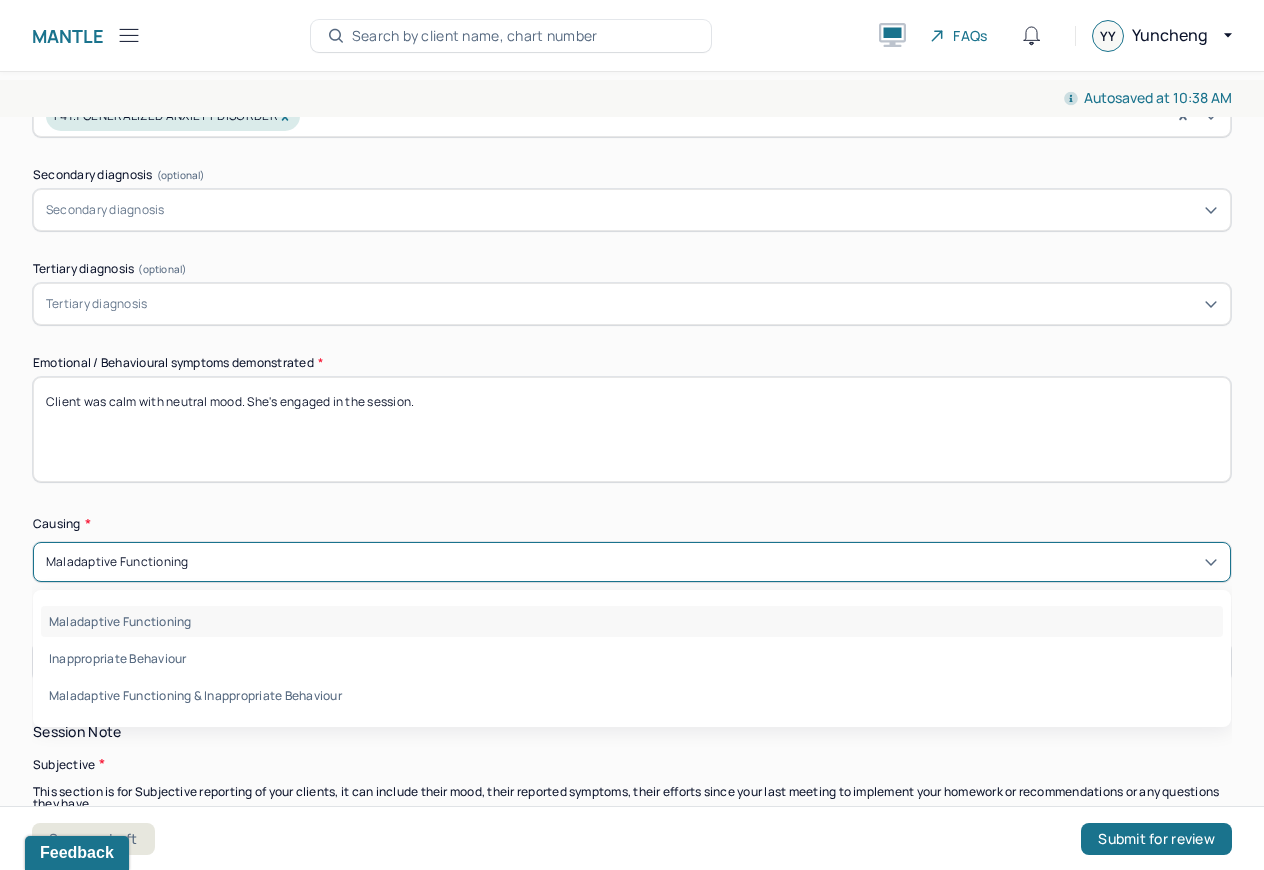 click on "Maladaptive Functioning" at bounding box center (632, 562) 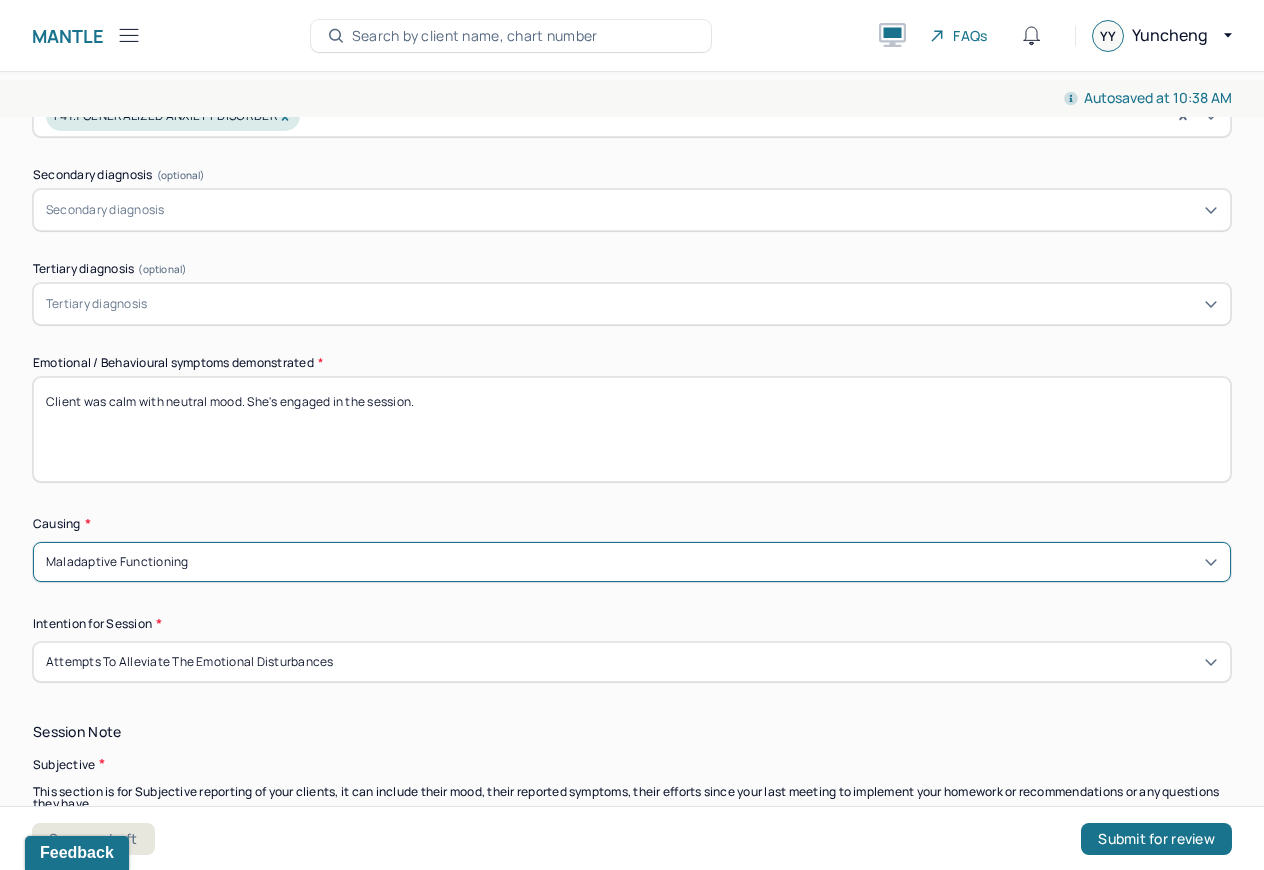 click on "Maladaptive Functioning" at bounding box center [632, 562] 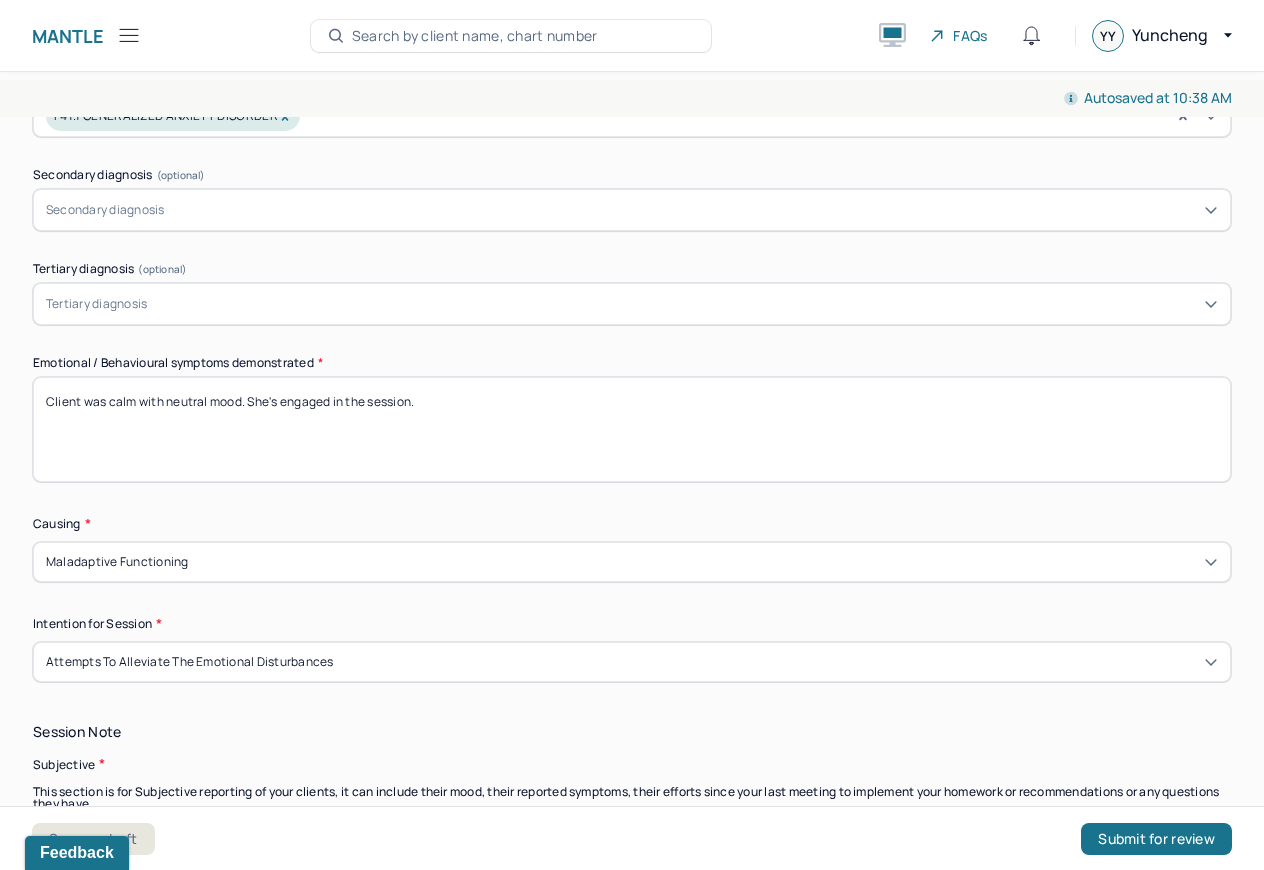 click on "Causing *" at bounding box center [632, 524] 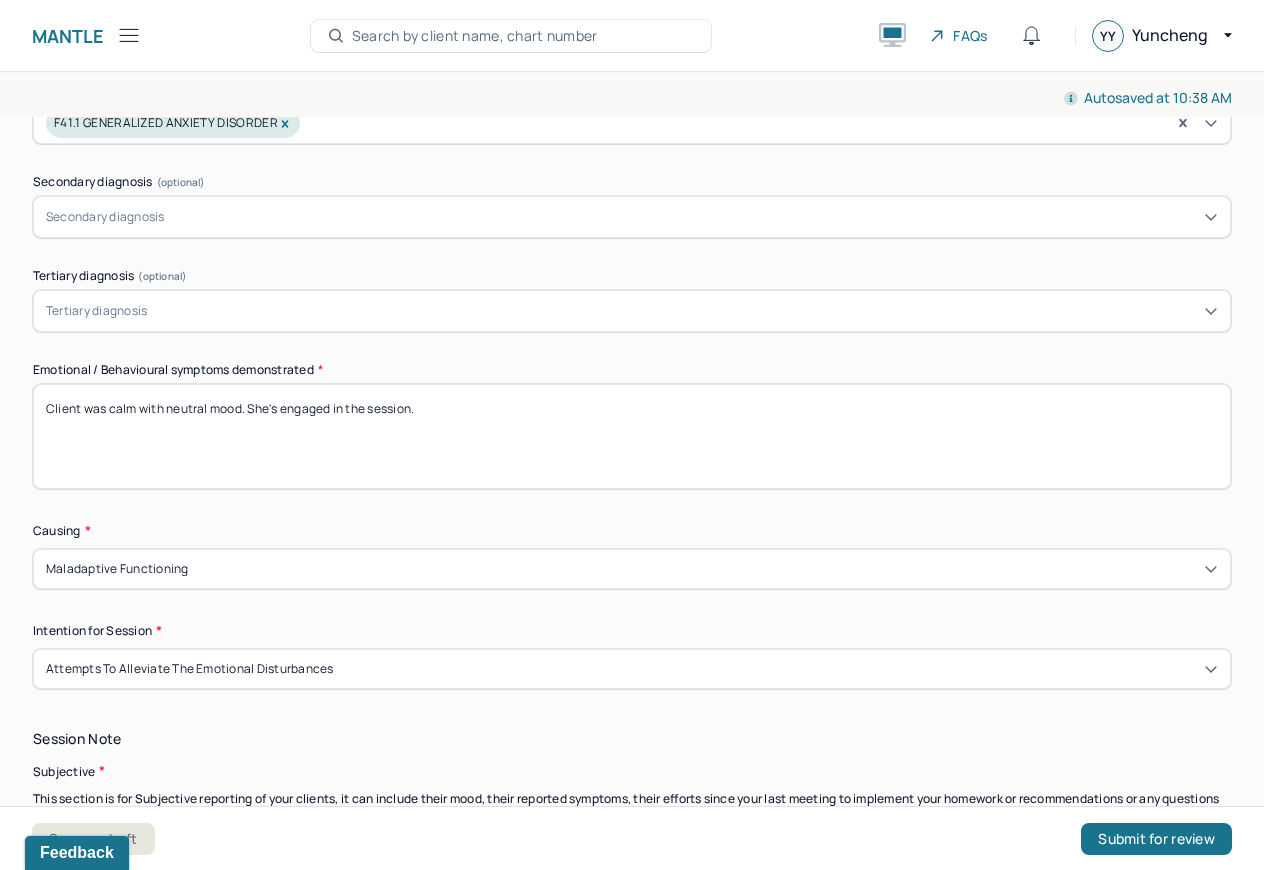 scroll, scrollTop: 532, scrollLeft: 0, axis: vertical 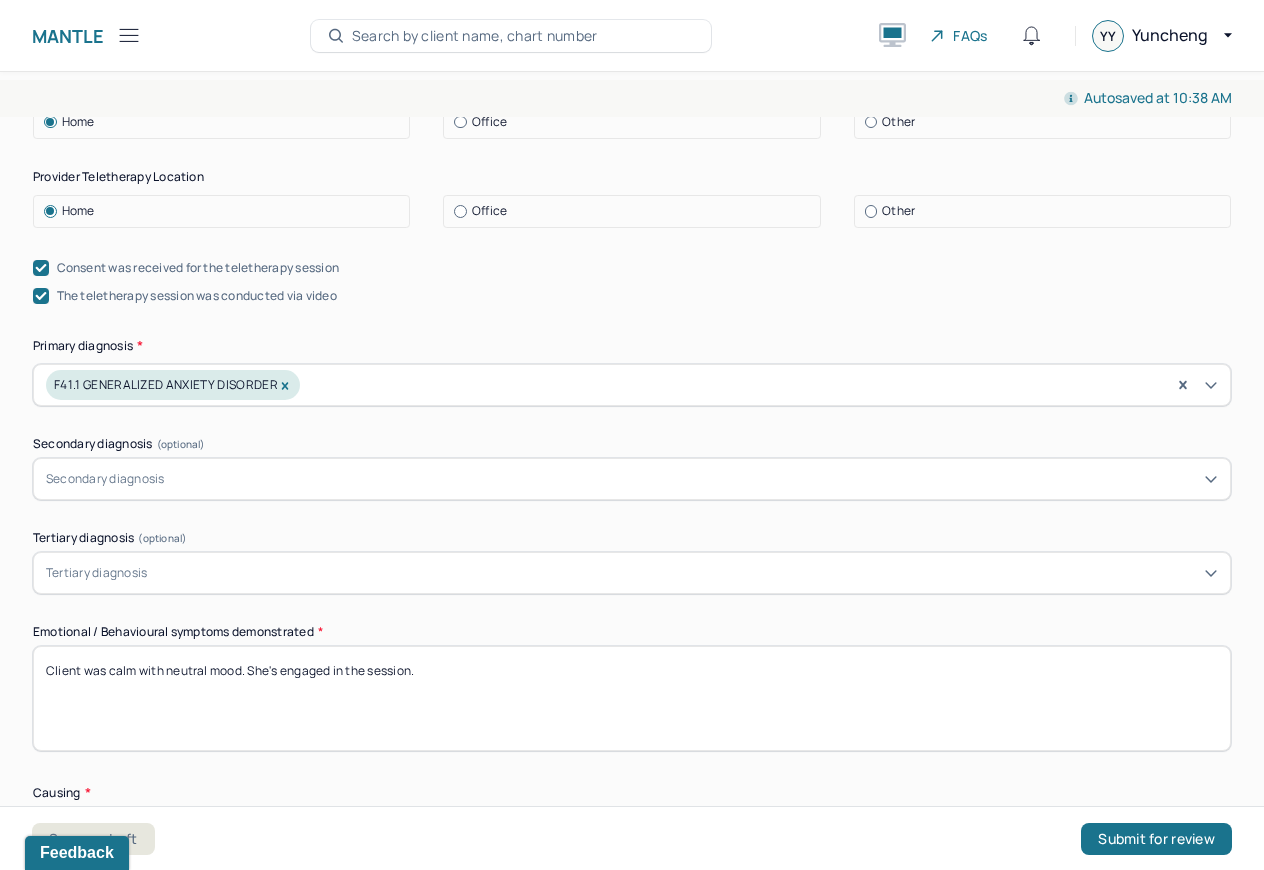 drag, startPoint x: 109, startPoint y: 665, endPoint x: 414, endPoint y: 657, distance: 305.1049 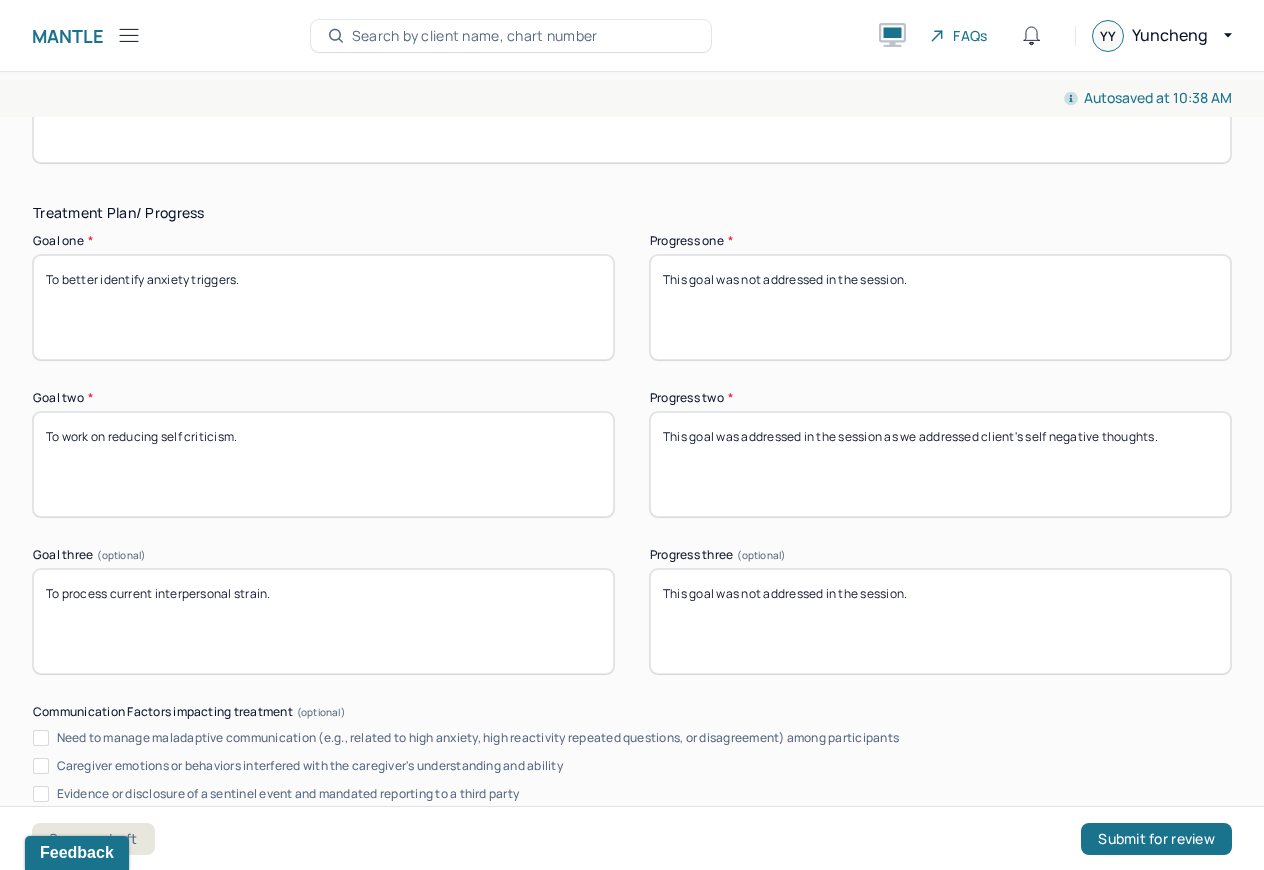 scroll, scrollTop: 3259, scrollLeft: 0, axis: vertical 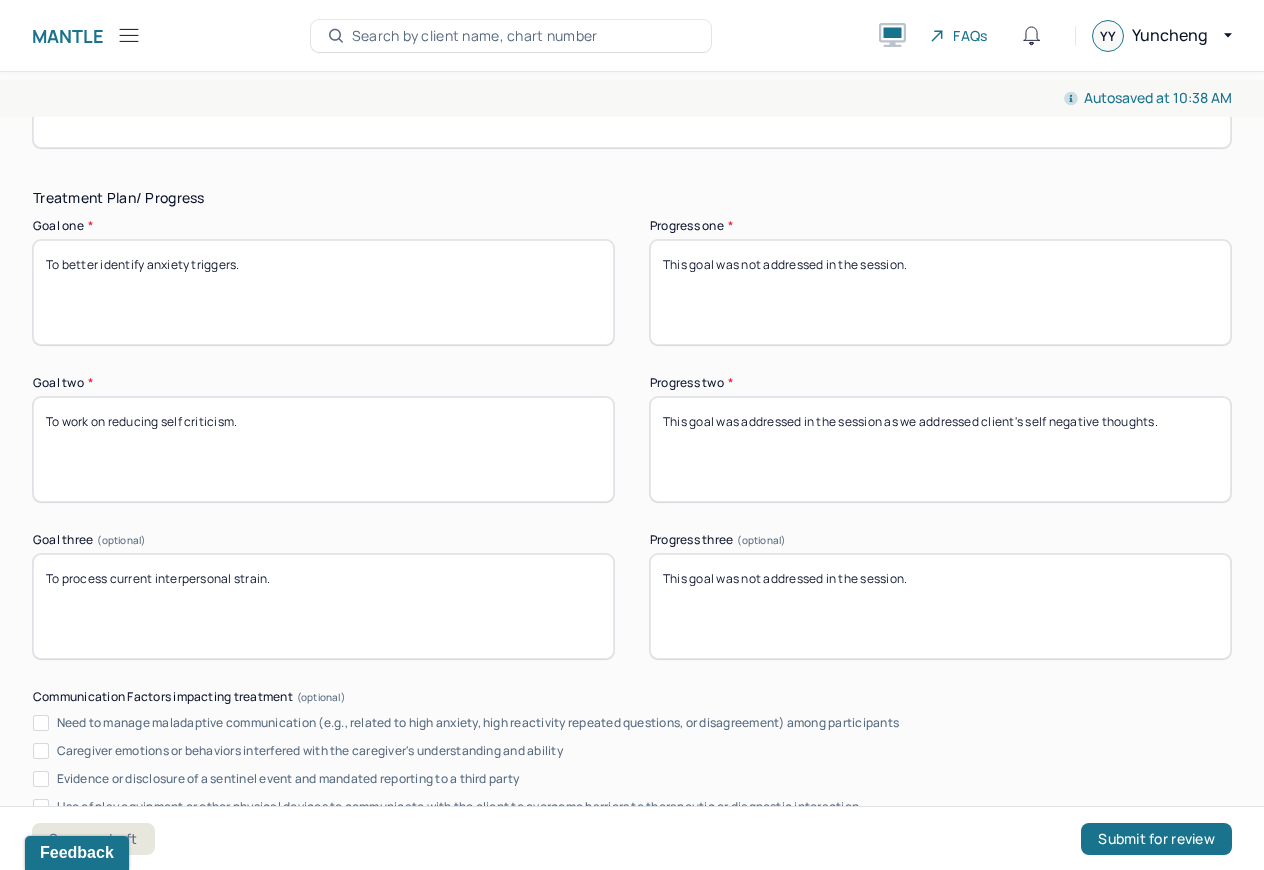 type on "Client was demonstrated good focus and good eye contact." 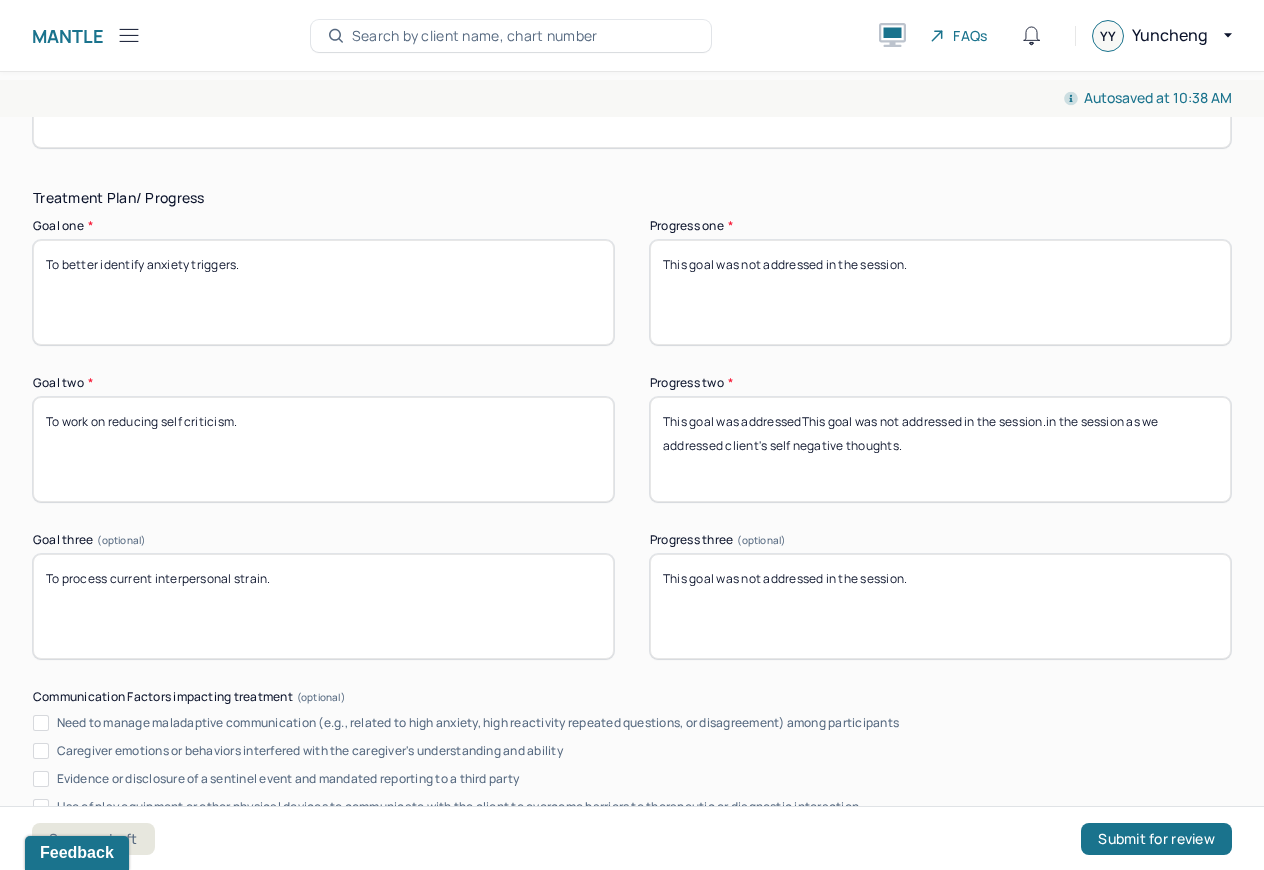 click on "This goal was addressed in the session as we addressed client's self negative thoughts." at bounding box center (940, 449) 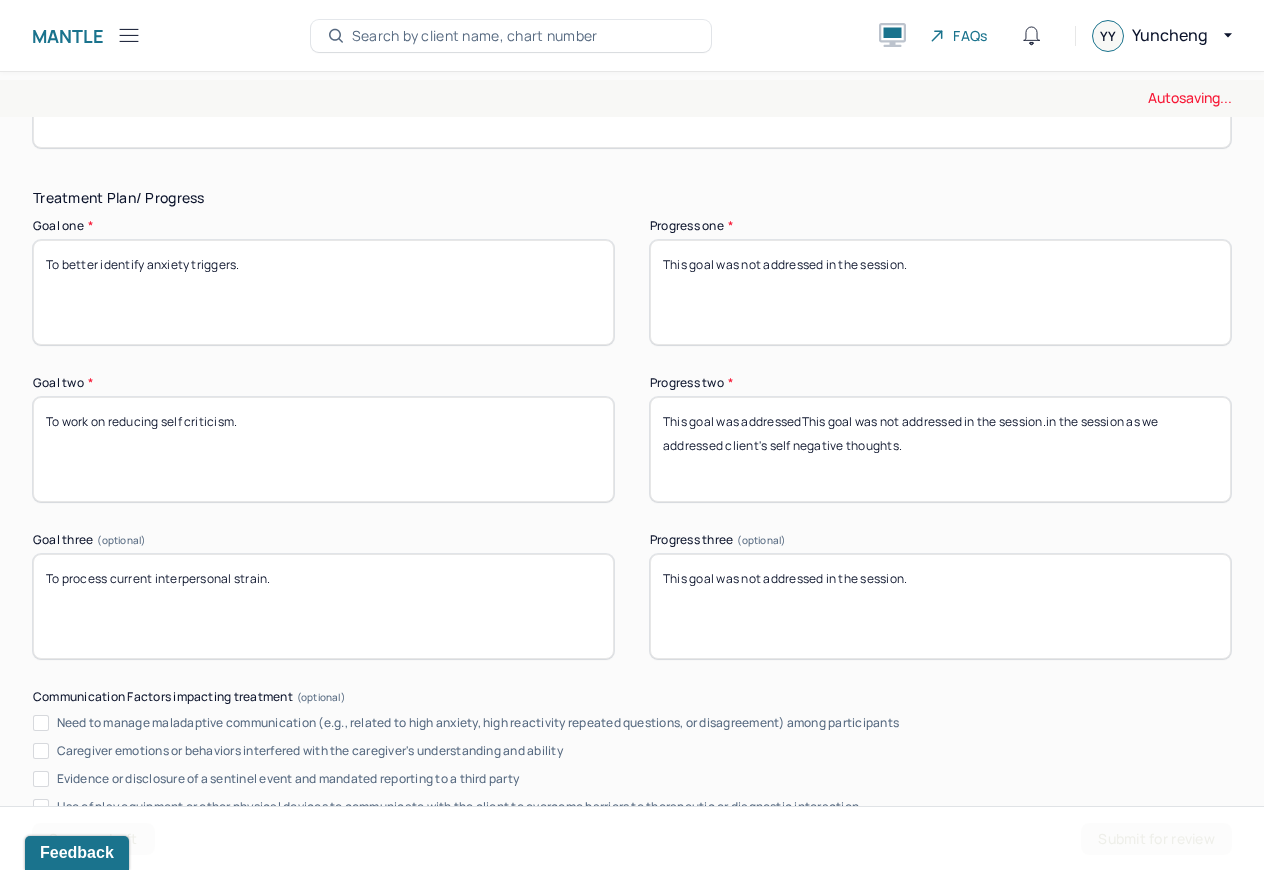 paste on "not addressed in the session" 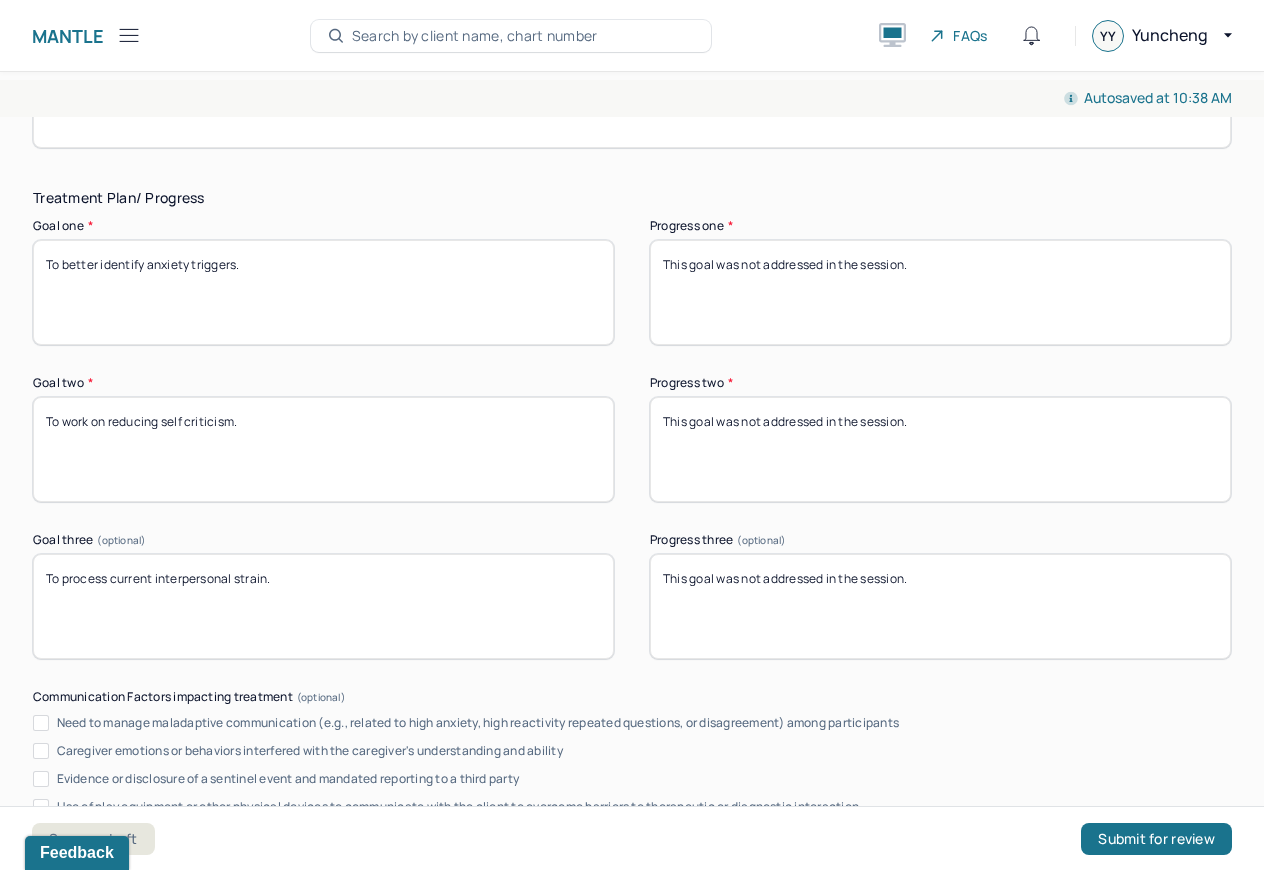 type on "This goal was not addressed in the session." 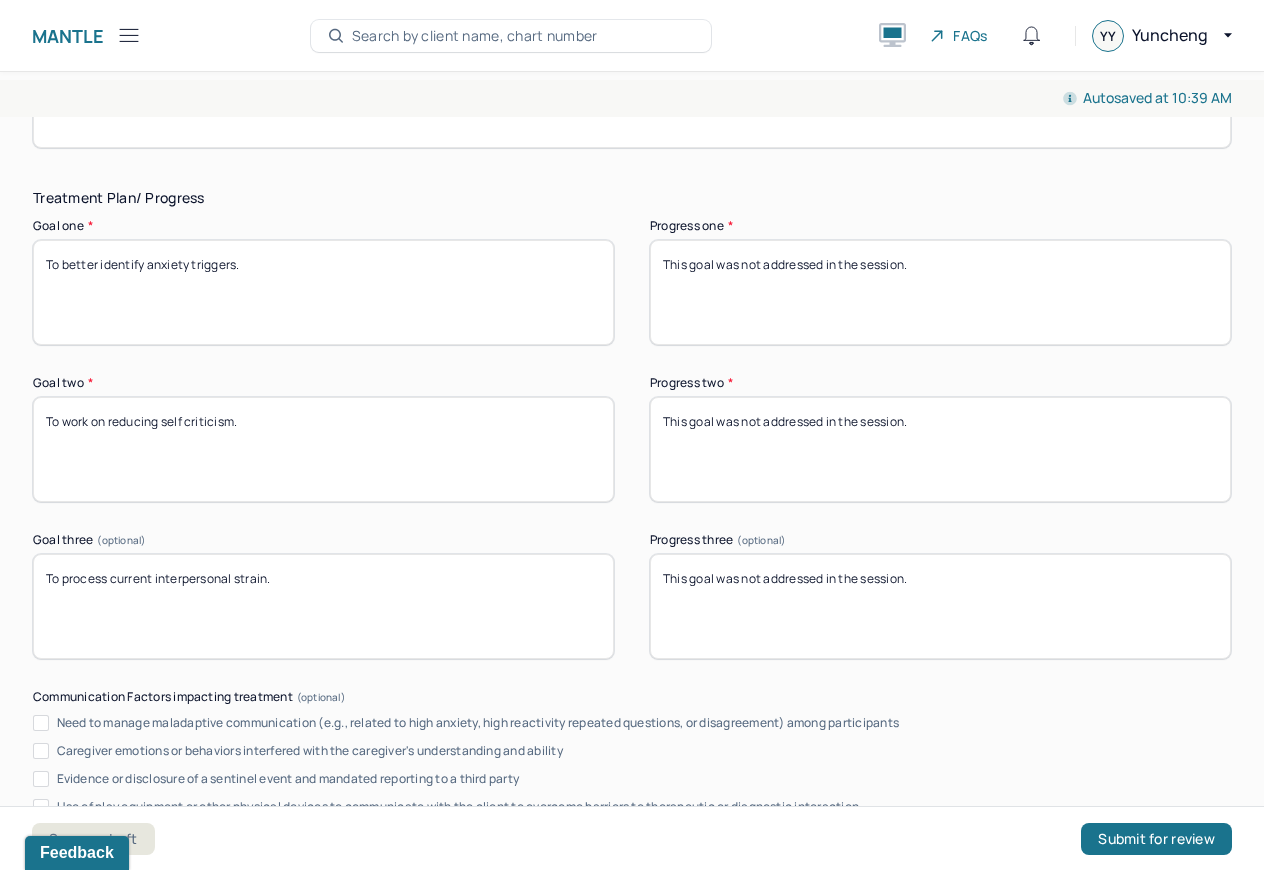 click on "This goal was not addressed in the session." at bounding box center [940, 606] 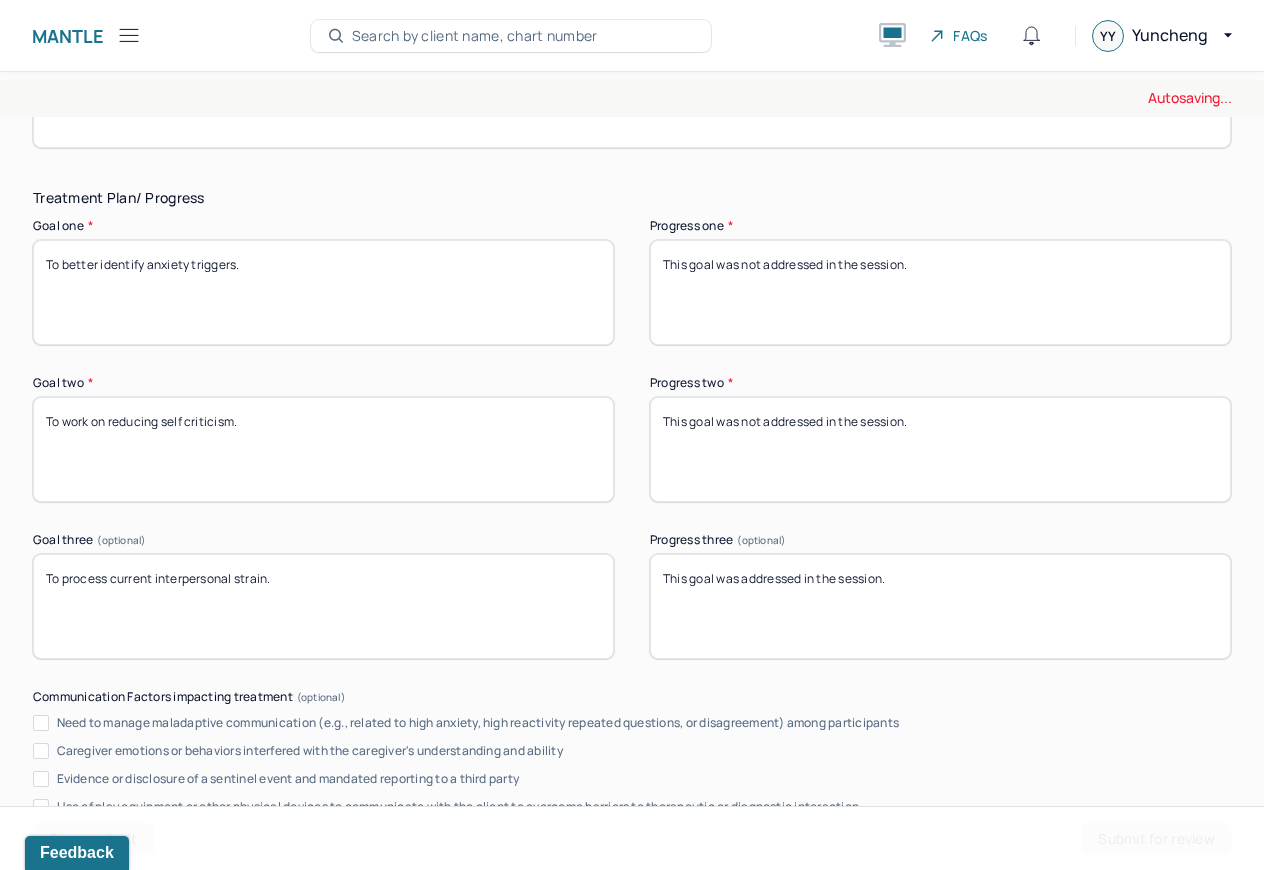 type on "This goal was addressed in the session." 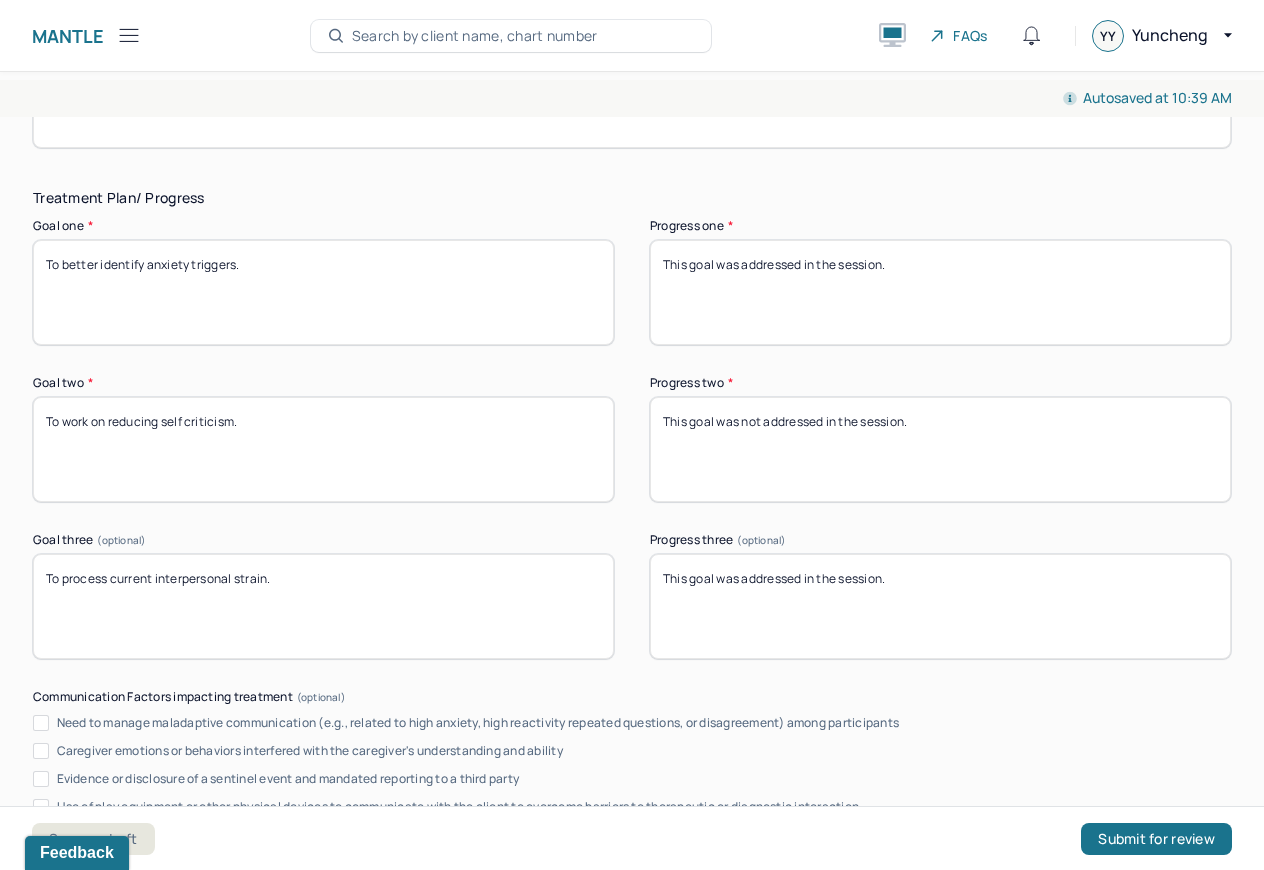 click on "This goal was not addressed in the session." at bounding box center [940, 292] 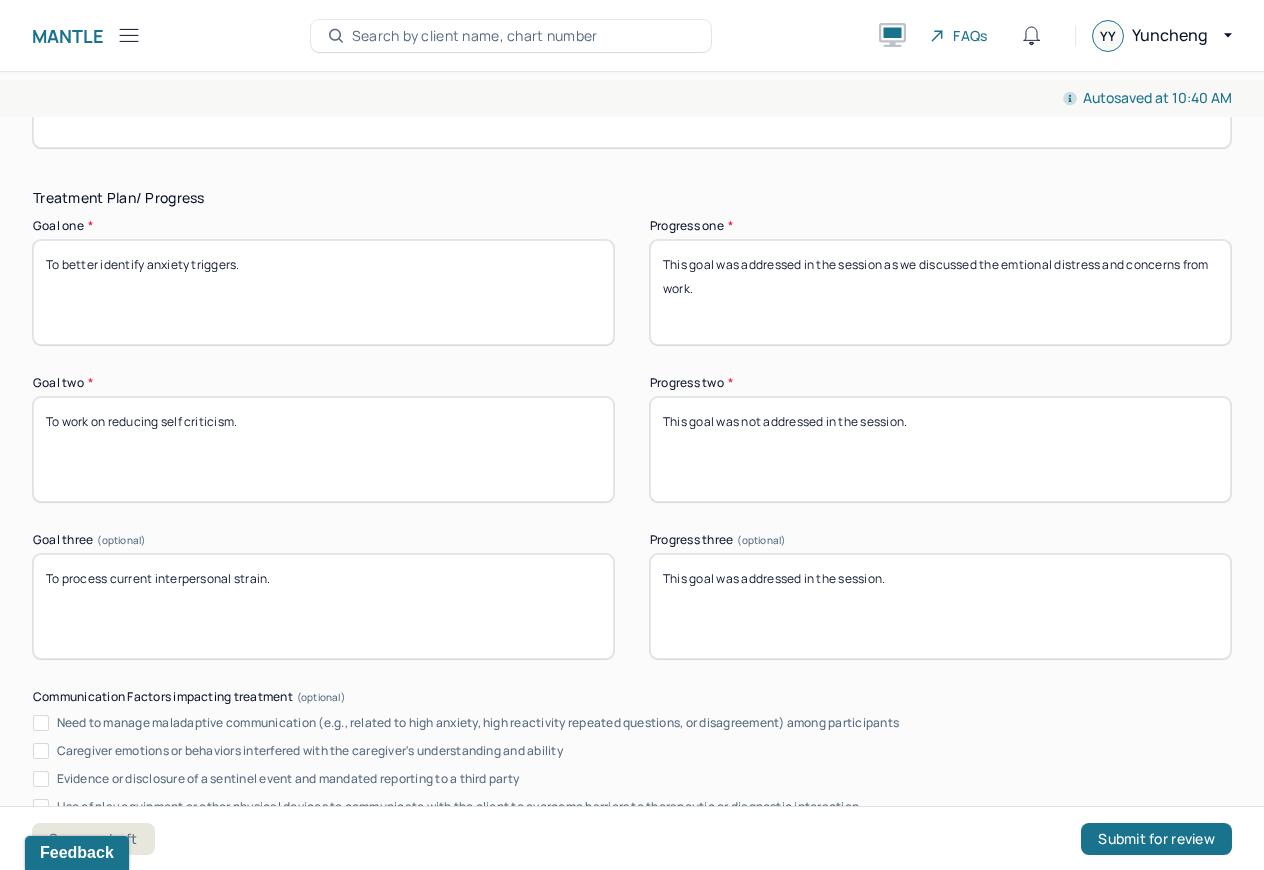 click on "This goal was addressed in the session as we discussed the emtional distress and concerns from work." at bounding box center [940, 292] 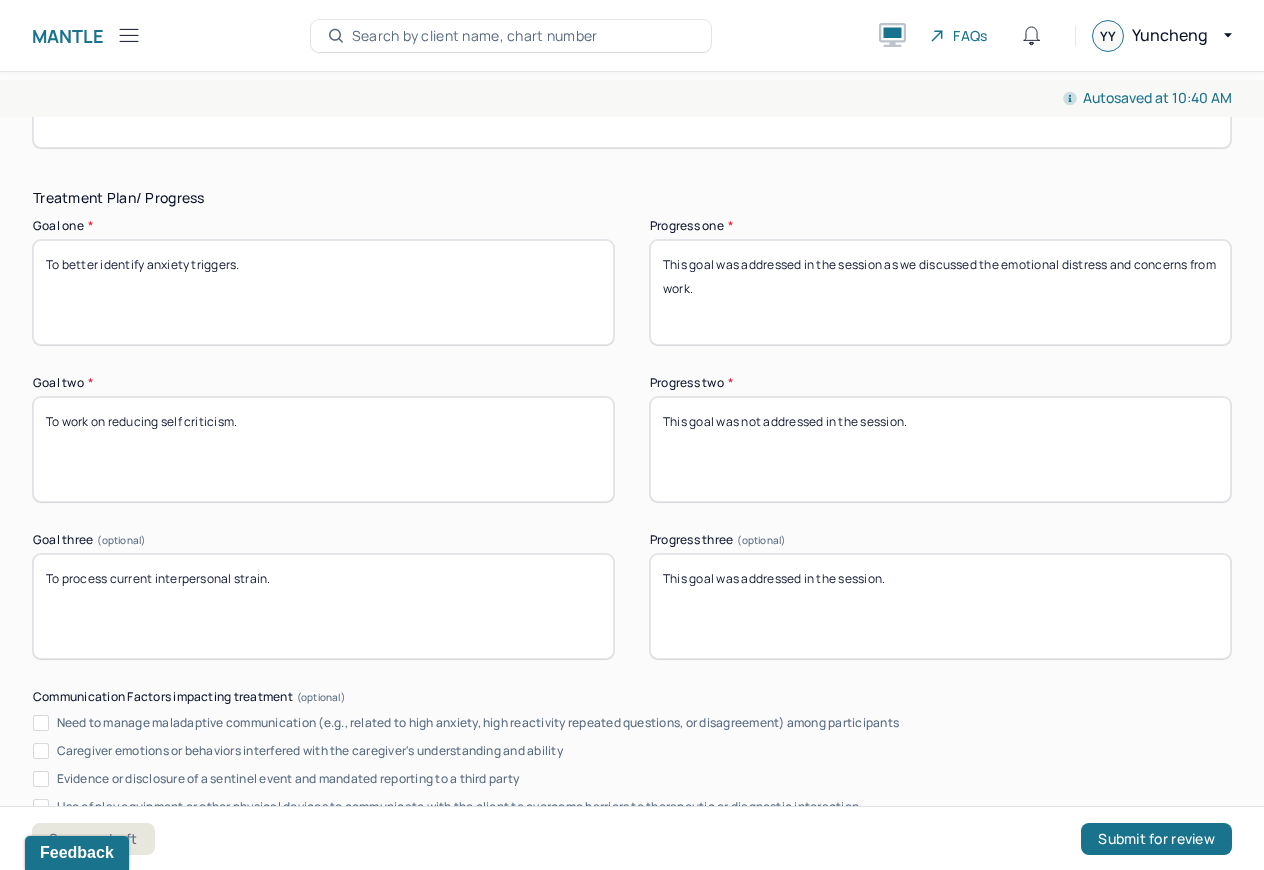 type on "This goal was addressed in the session as we discussed the emotional distress and concerns from work." 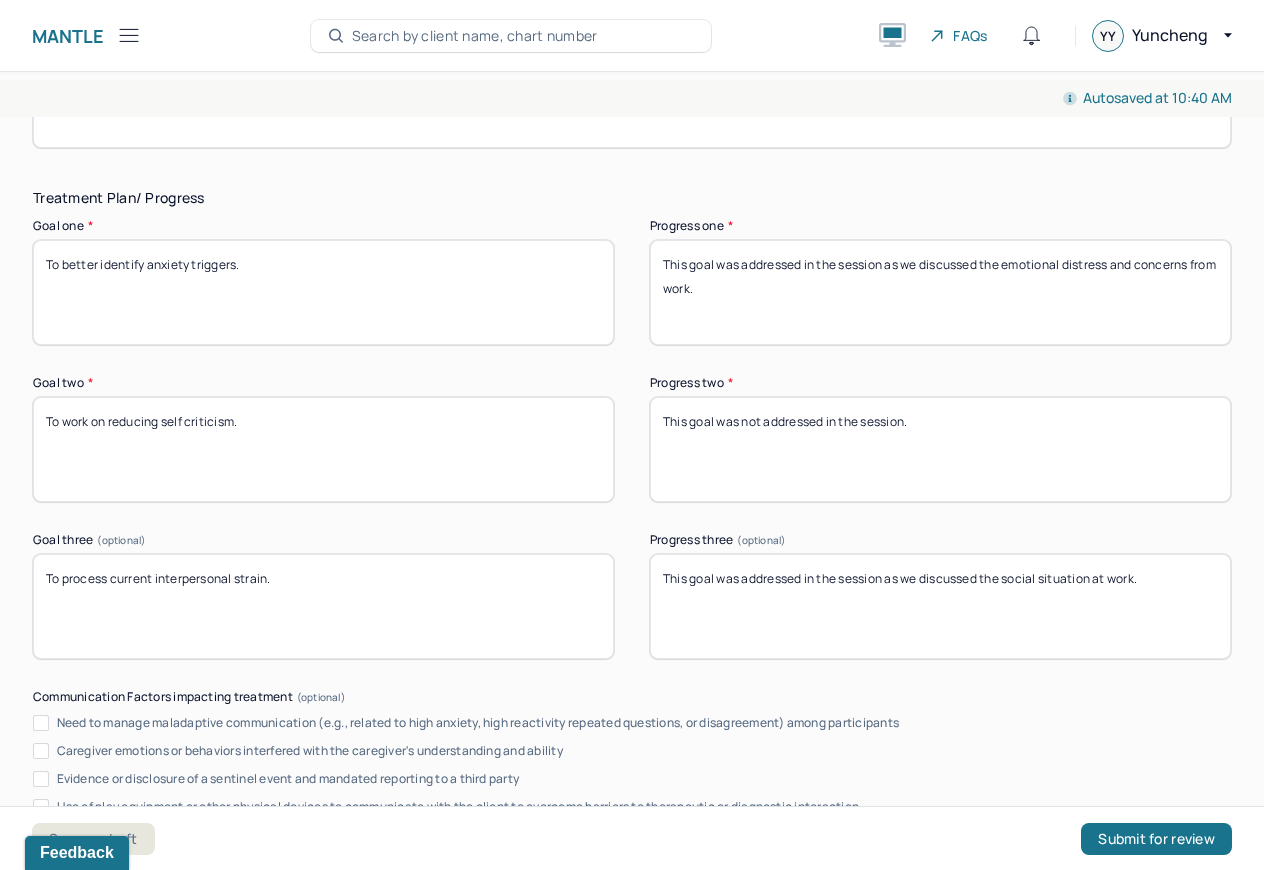 click on "This goal was addressed in the session as we discussed the social situation at work." at bounding box center [940, 606] 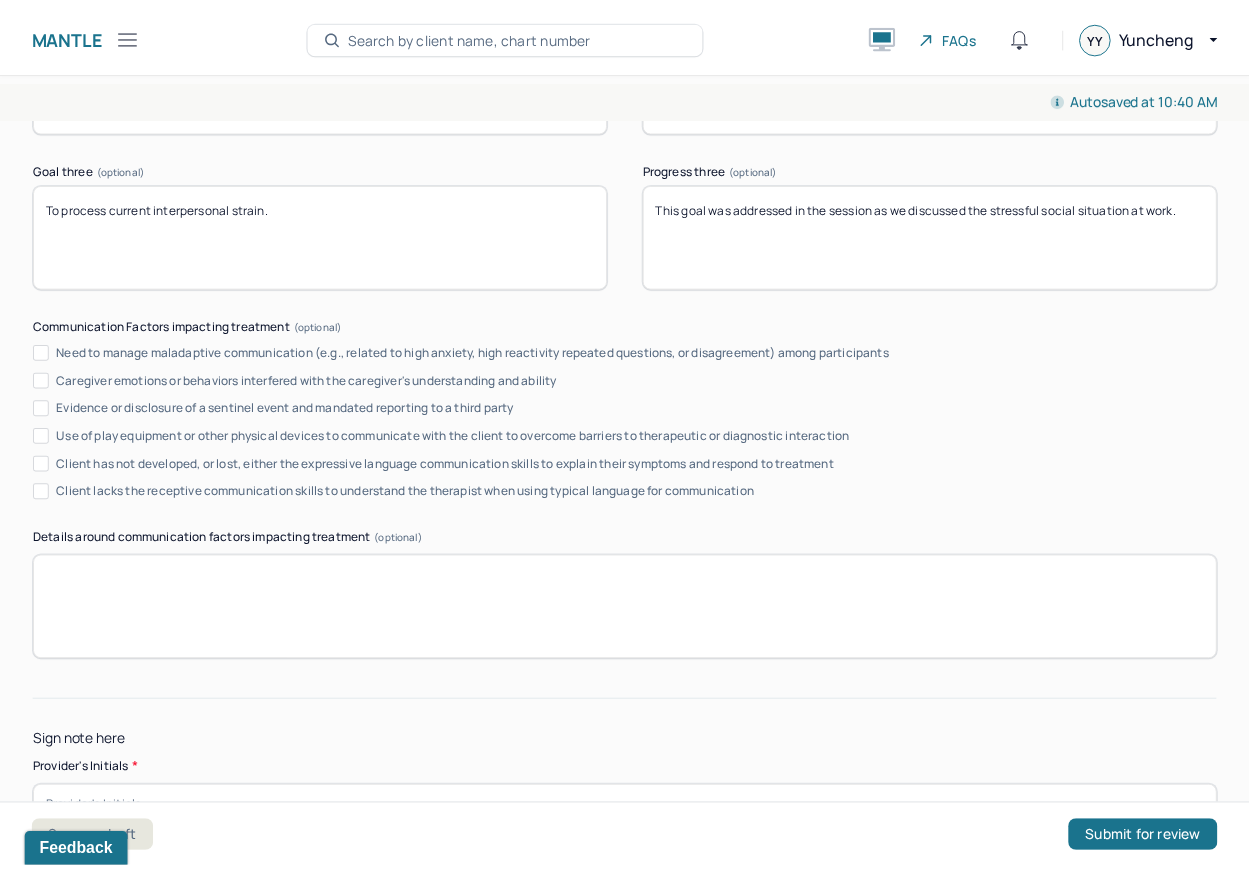 scroll, scrollTop: 3777, scrollLeft: 0, axis: vertical 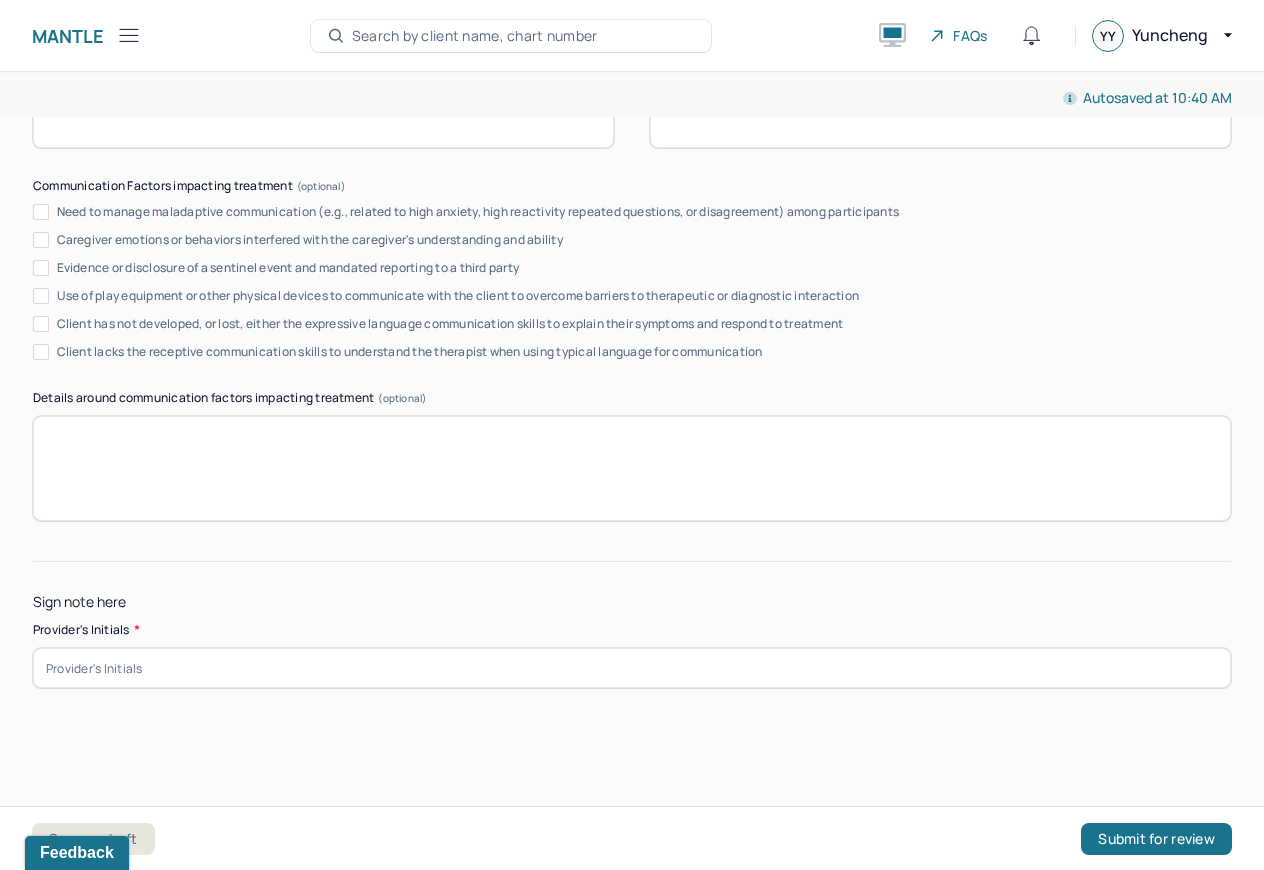 type on "This goal was addressed in the session as we discussed the stressful social situation at work." 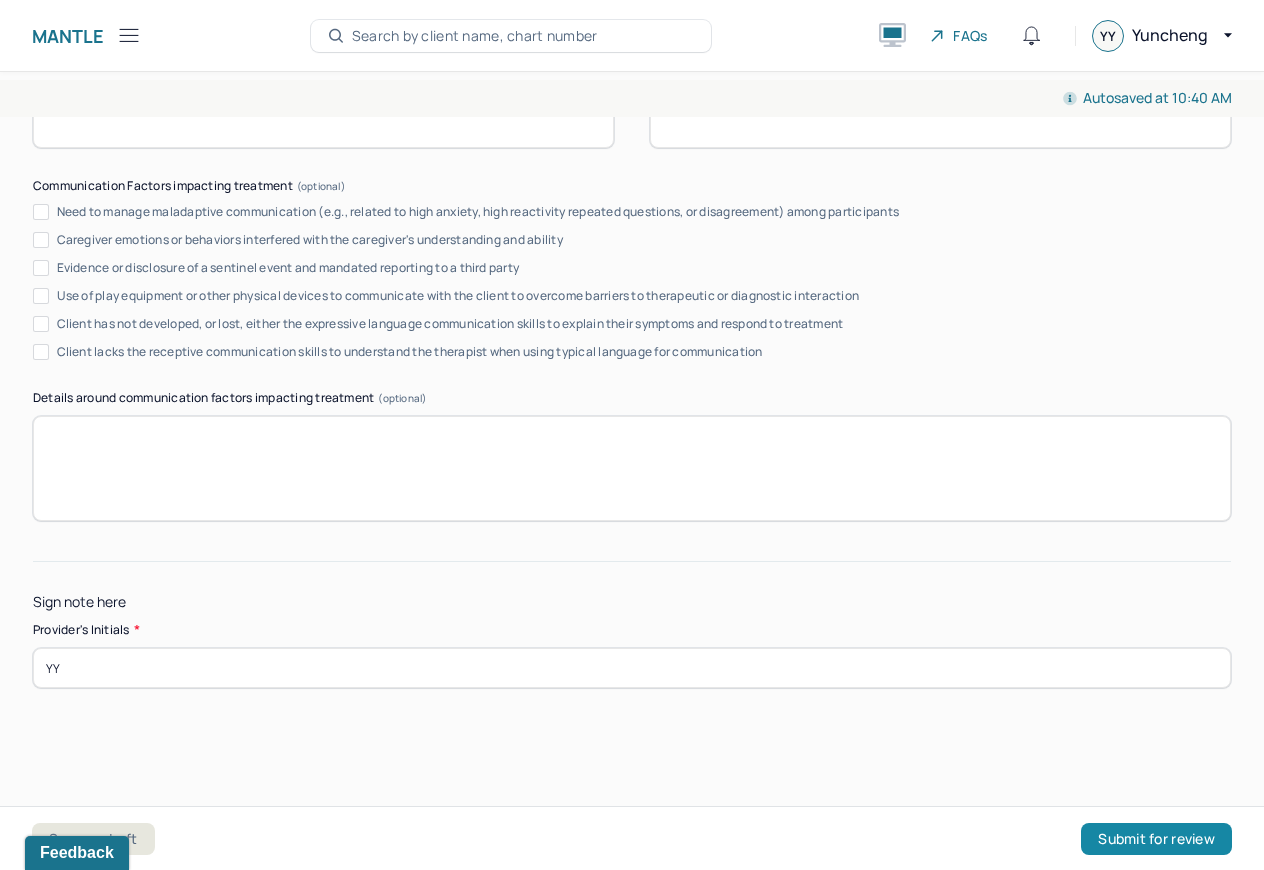 type on "YY" 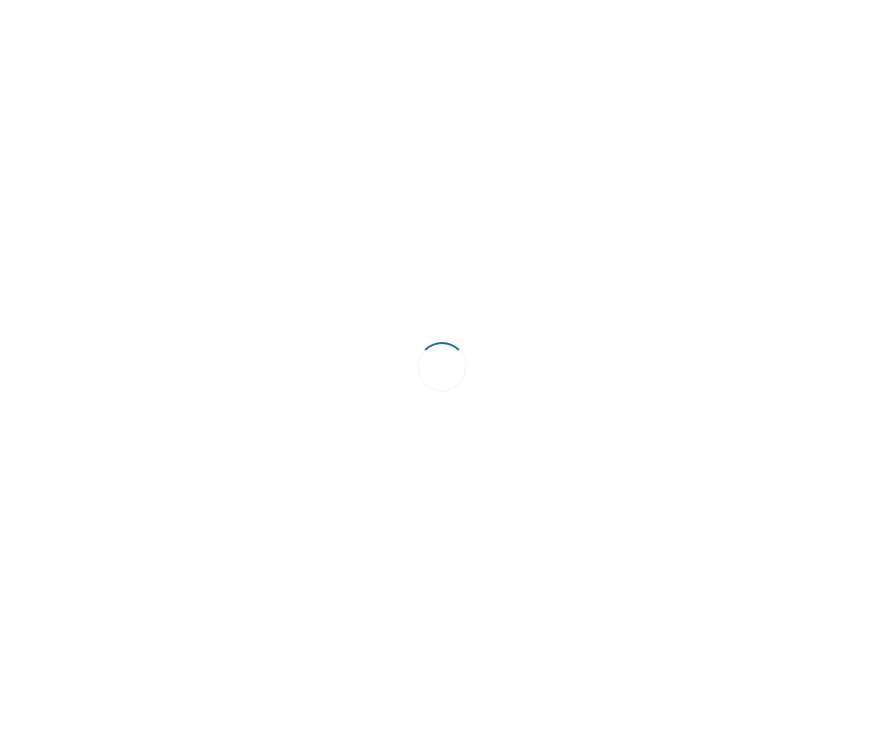 scroll, scrollTop: 0, scrollLeft: 0, axis: both 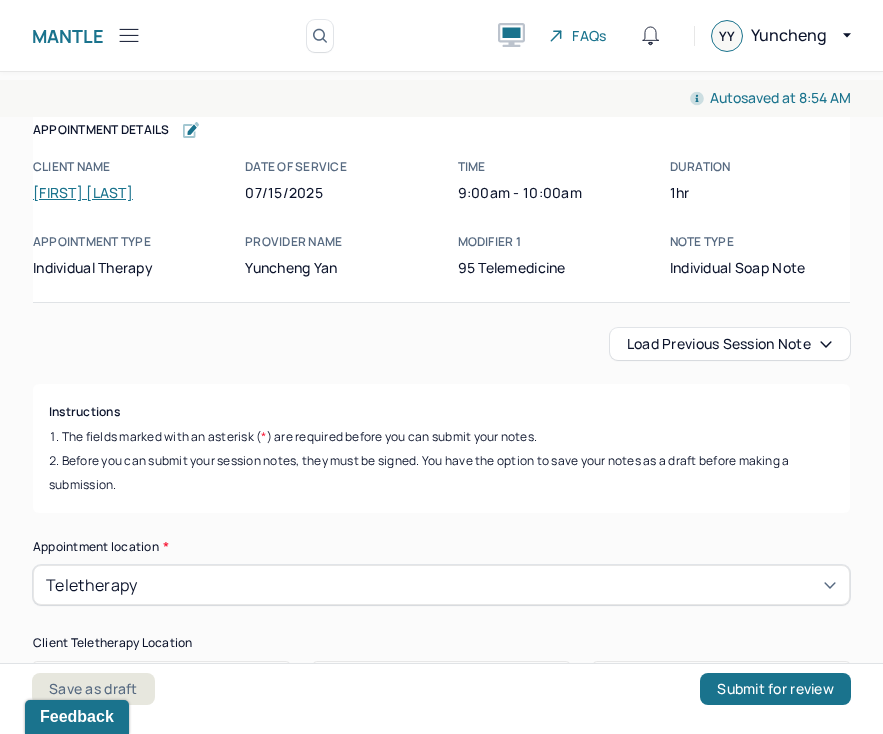 click 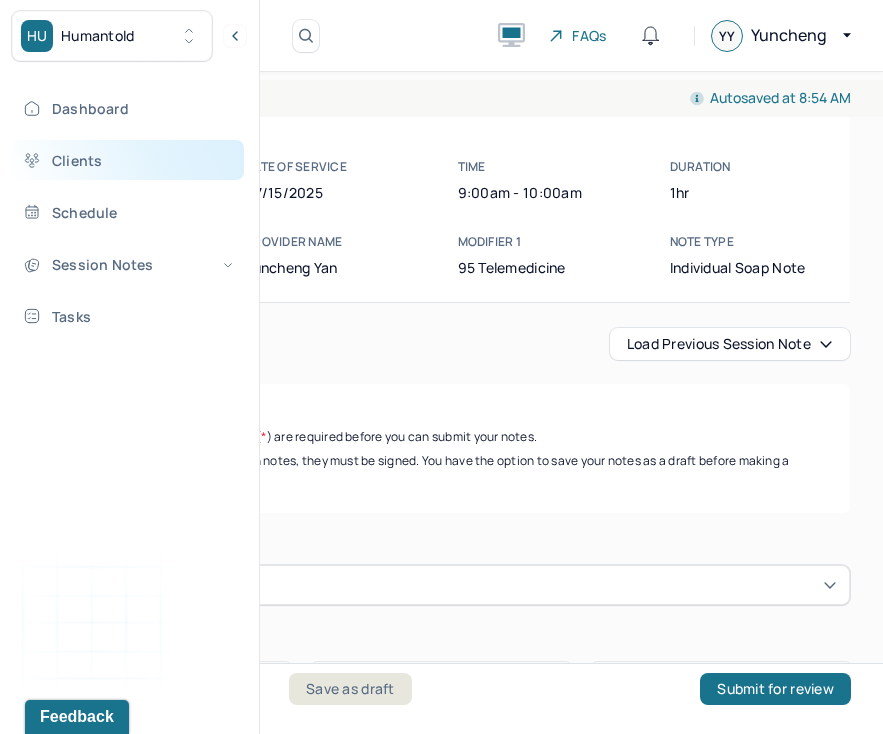 click on "Clients" at bounding box center (128, 160) 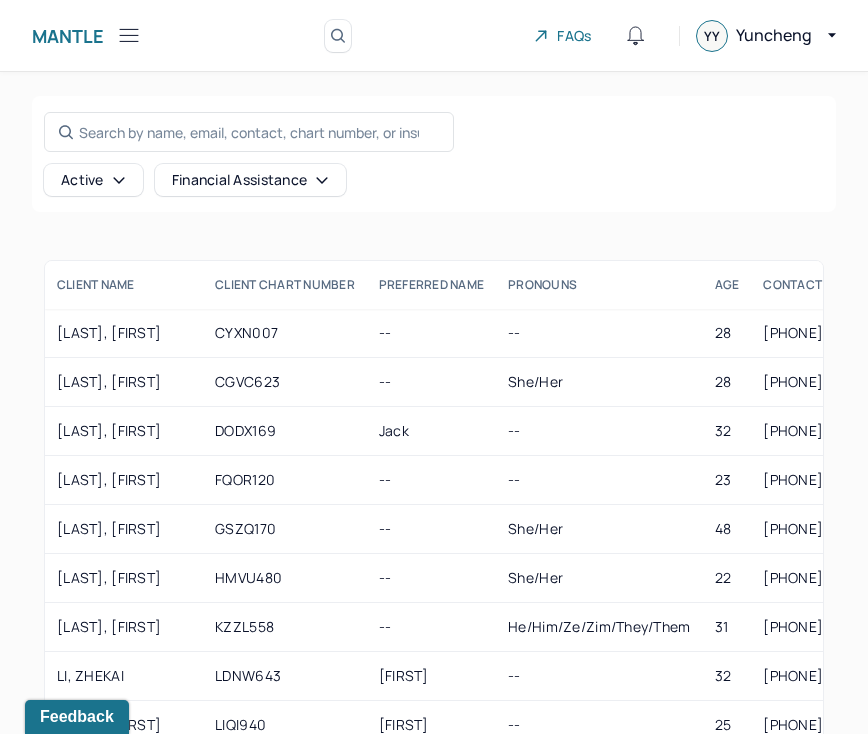click on "Mantle     Clients (16)   Search by client name, chart number     FAQs     YY [LAST]" at bounding box center (434, 36) 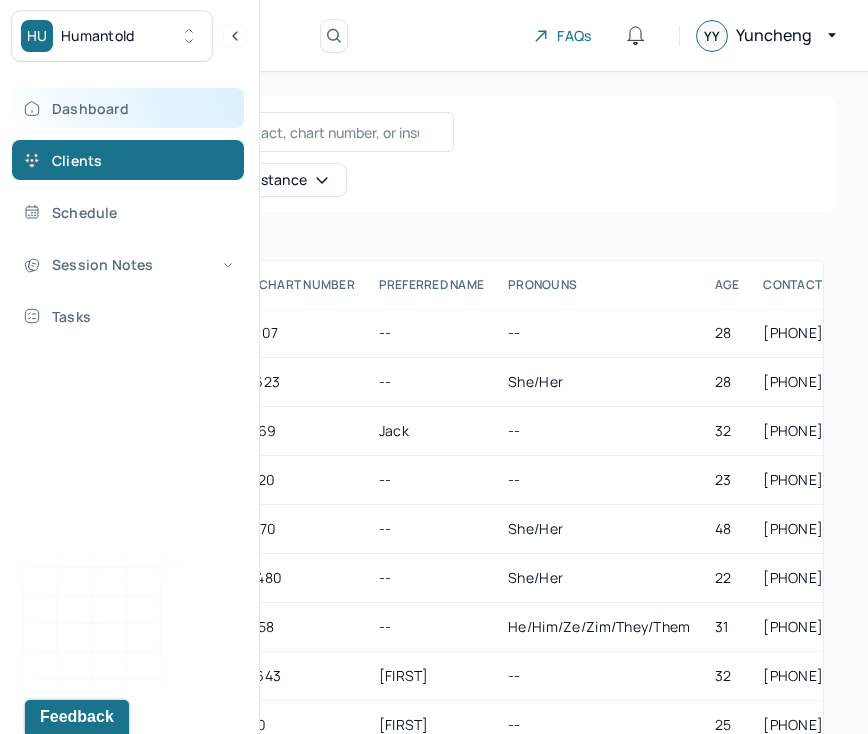 click on "Dashboard" at bounding box center (128, 108) 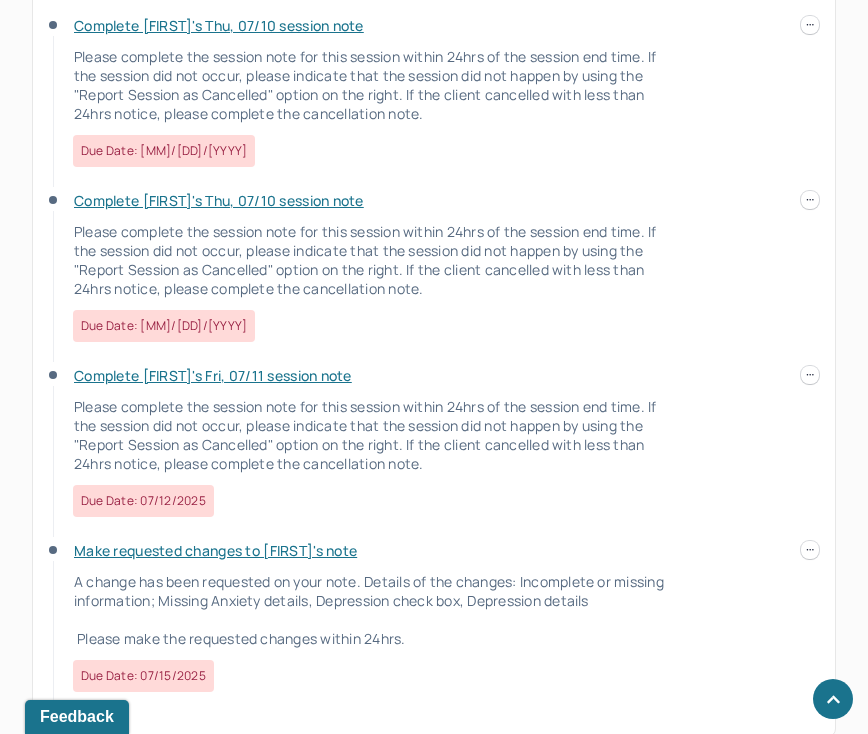 scroll, scrollTop: 895, scrollLeft: 0, axis: vertical 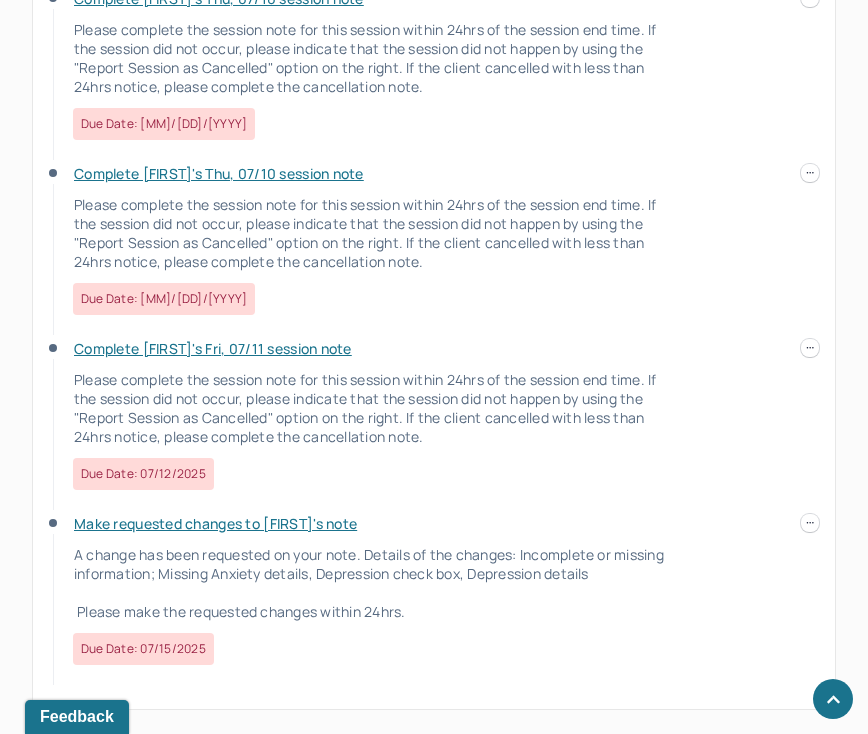 click on "Make requested changes to [FIRST]'s note" at bounding box center [215, 523] 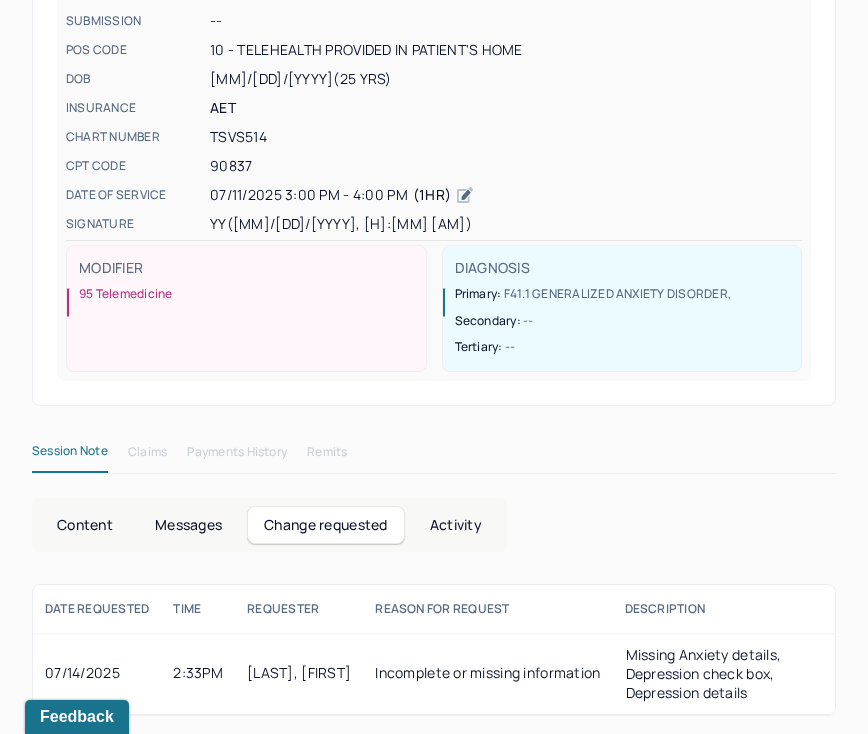 scroll, scrollTop: 326, scrollLeft: 0, axis: vertical 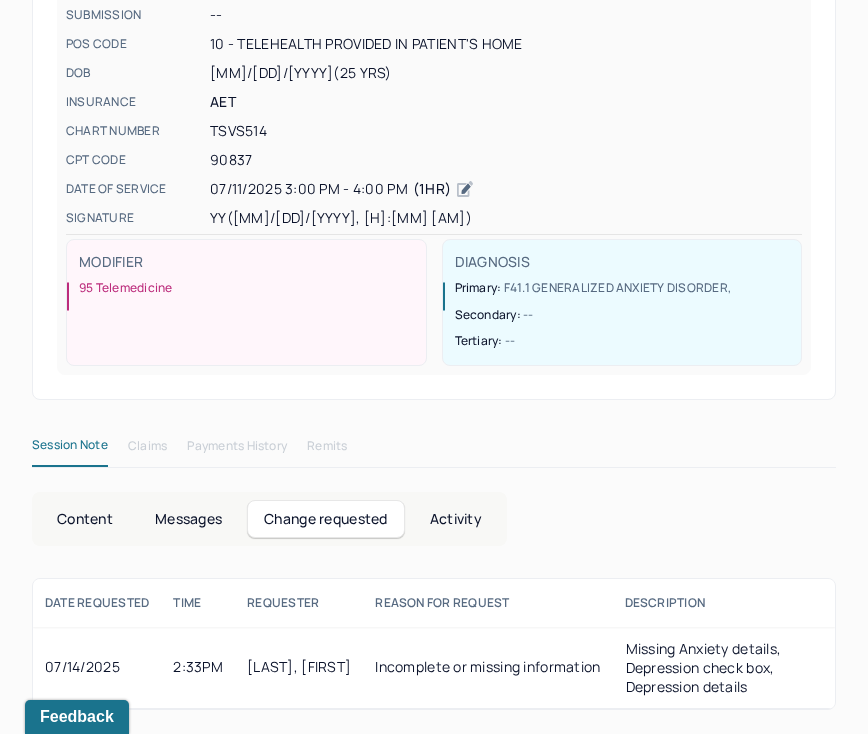 click on "Content" at bounding box center (85, 519) 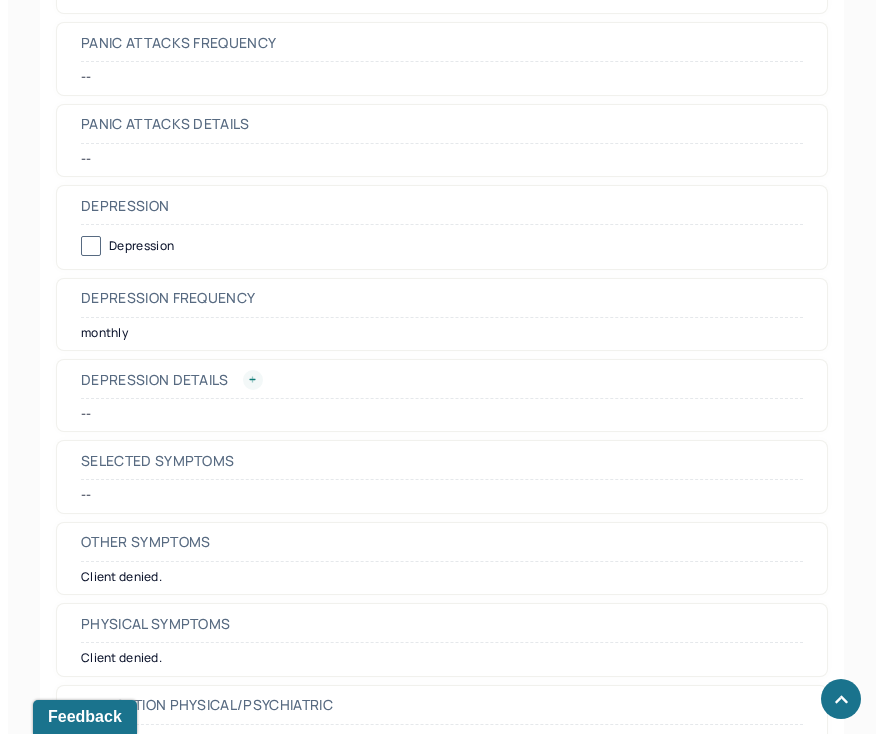 scroll, scrollTop: 2170, scrollLeft: 0, axis: vertical 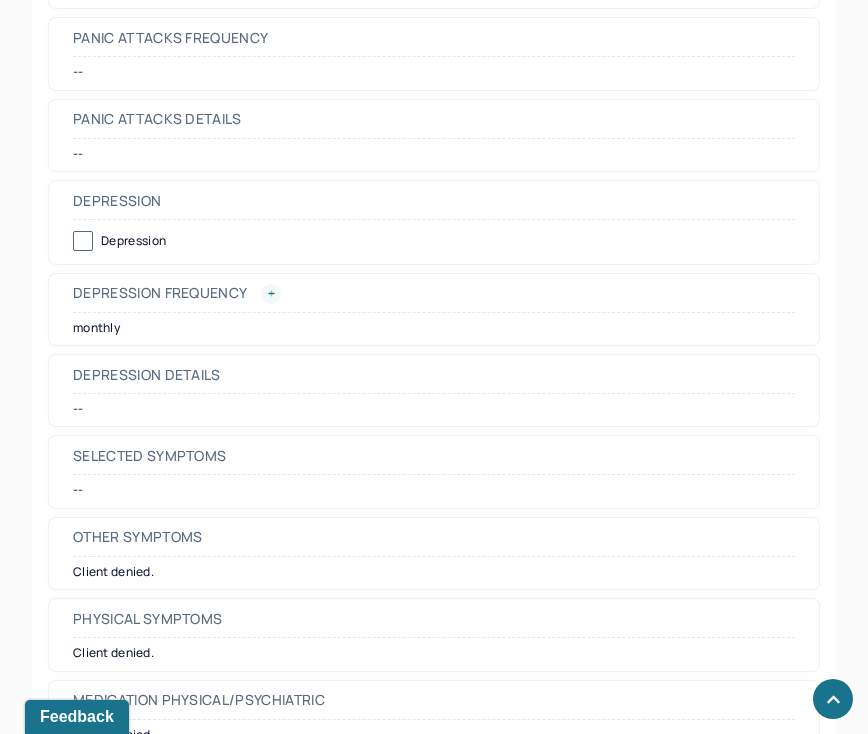 click at bounding box center [271, 294] 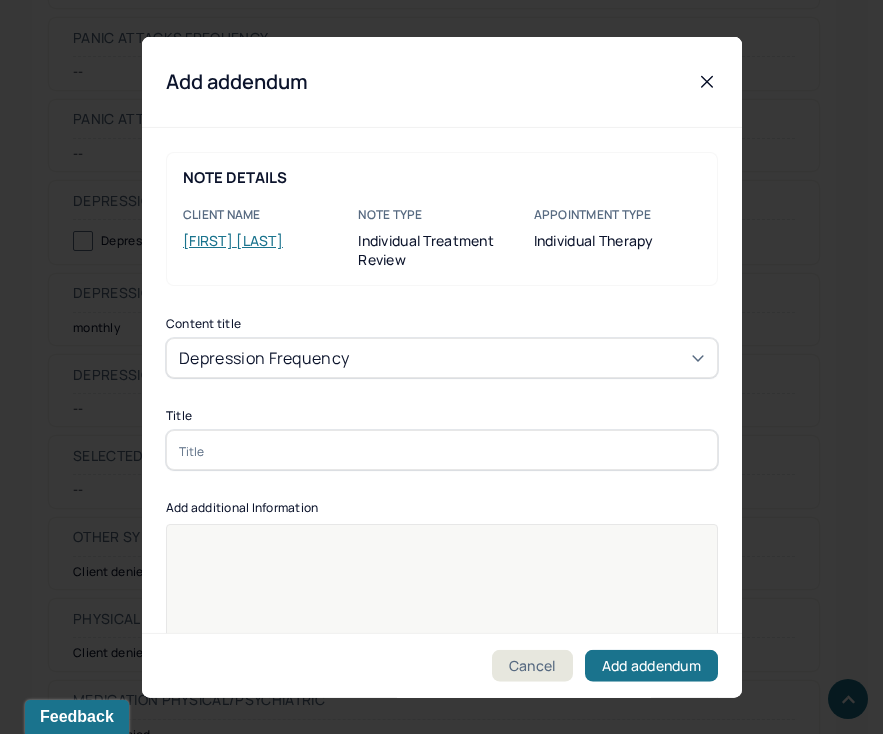 click at bounding box center [442, 450] 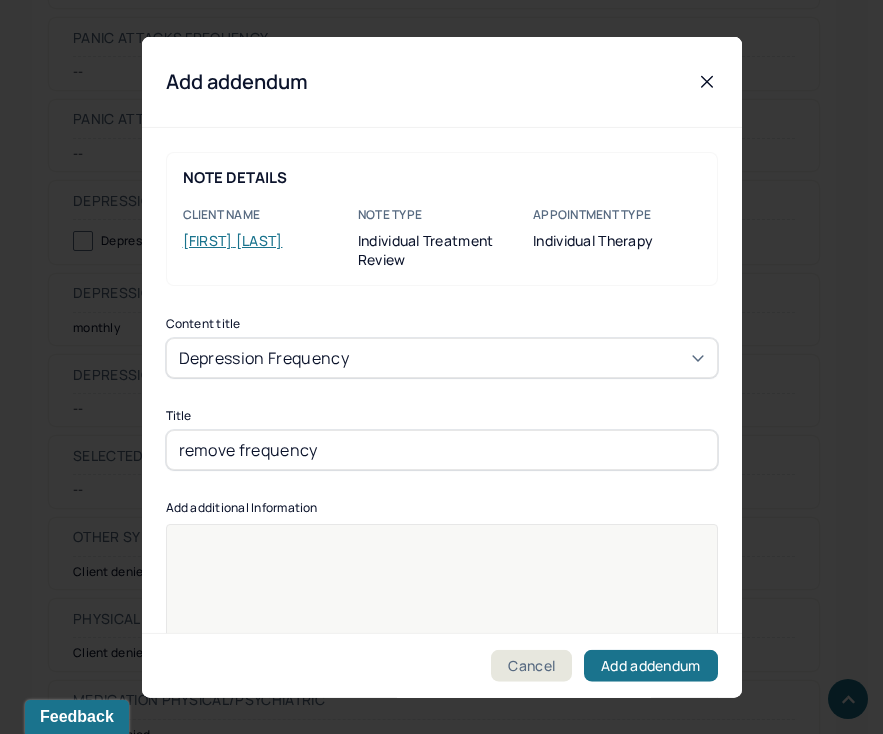 click on "remove frequency" at bounding box center [442, 450] 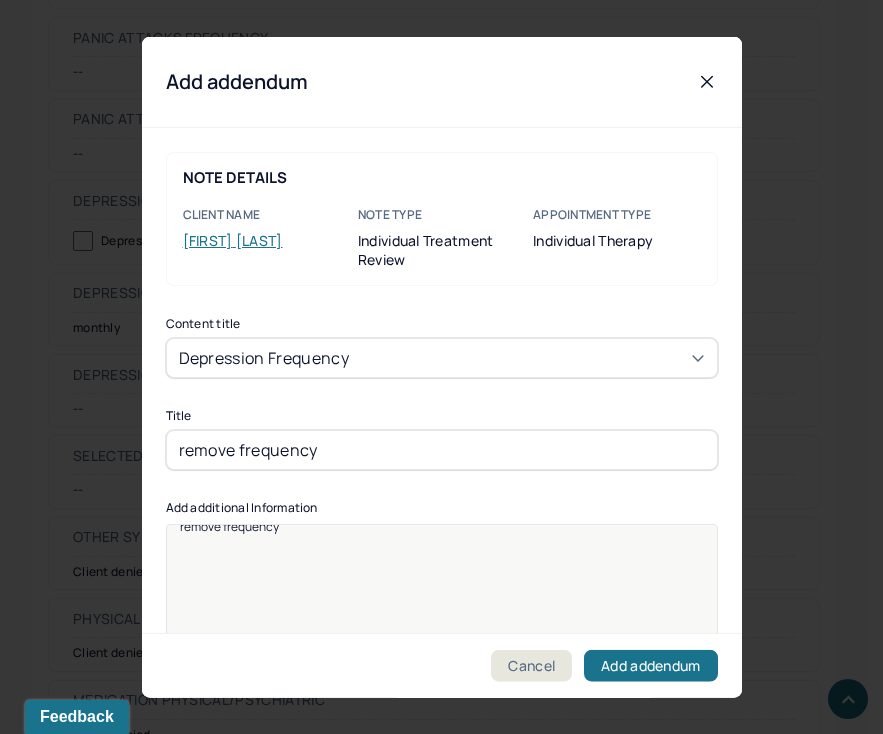 scroll, scrollTop: 25, scrollLeft: 0, axis: vertical 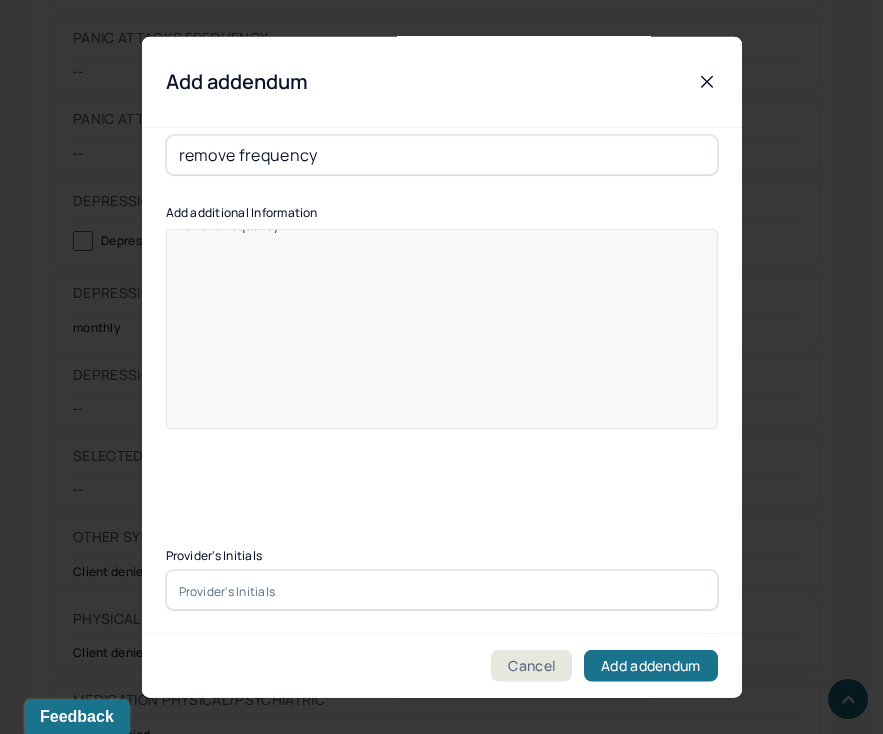 click at bounding box center (442, 590) 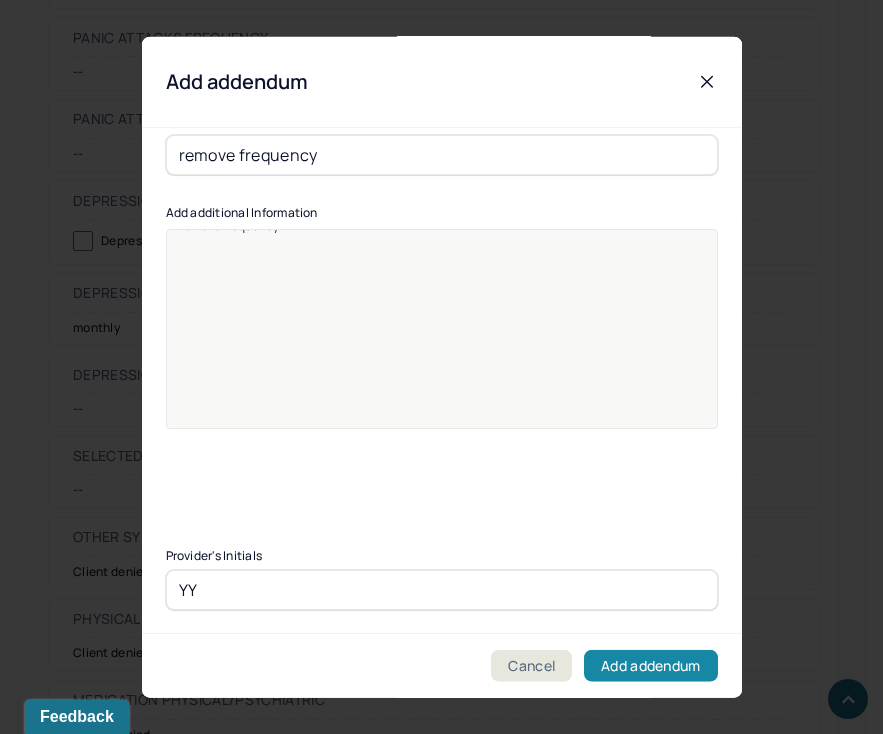 type on "YY" 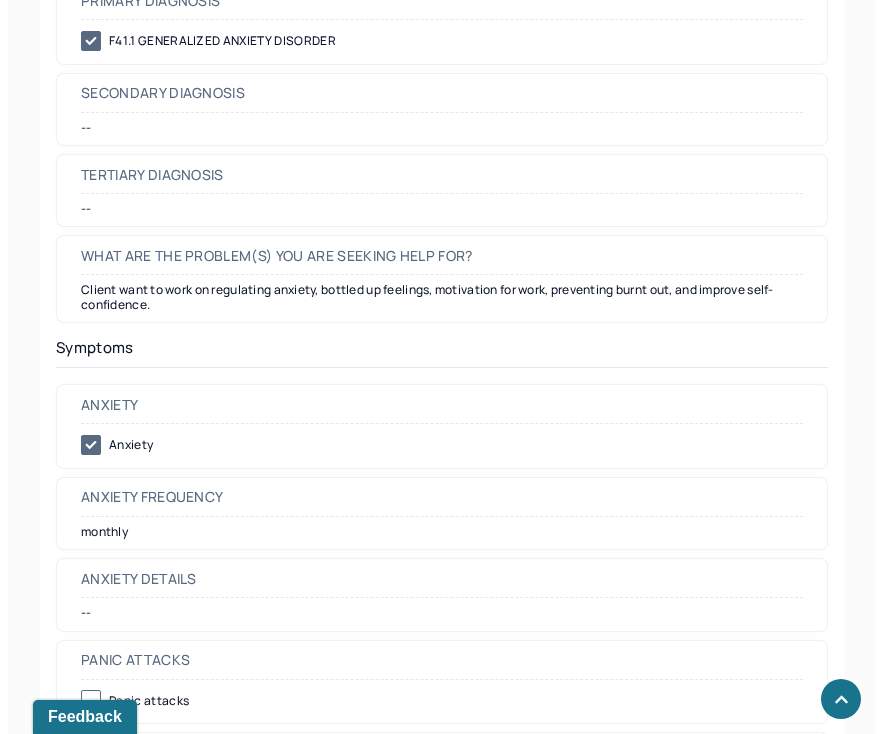 scroll, scrollTop: 1454, scrollLeft: 0, axis: vertical 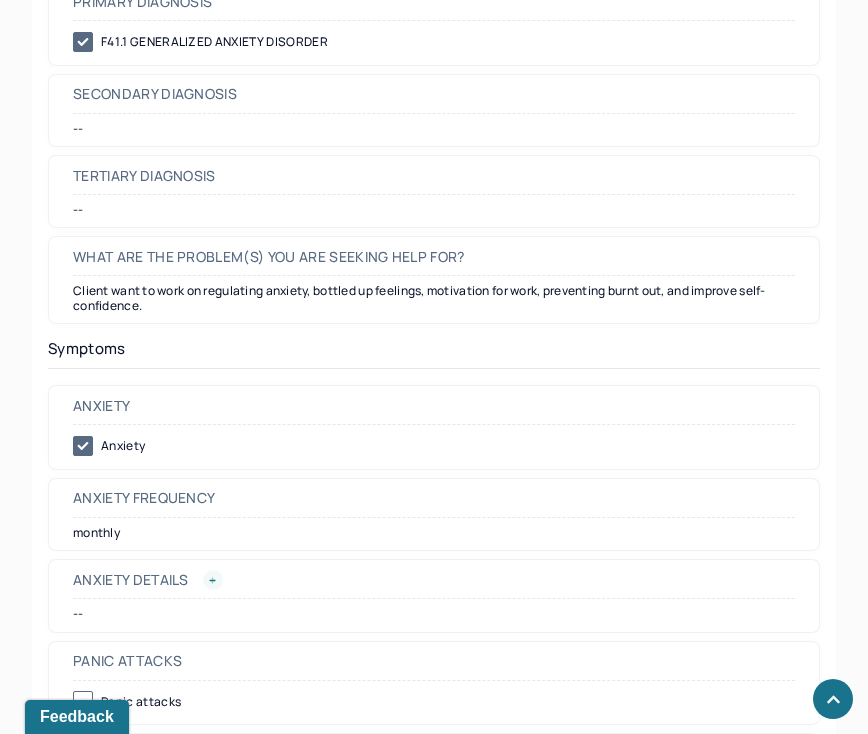 click at bounding box center (213, 580) 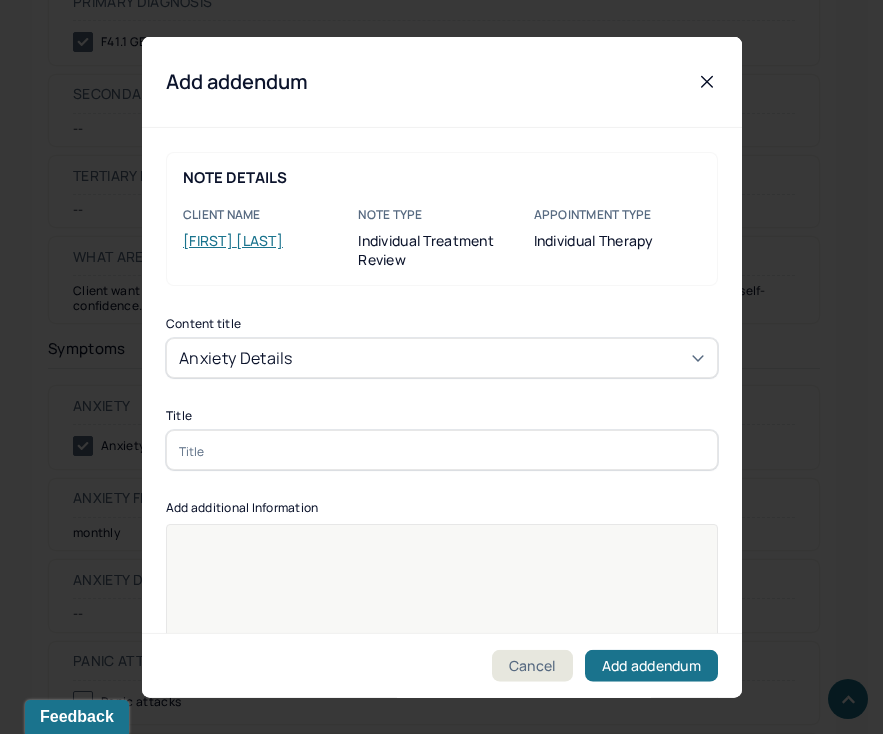 click at bounding box center [442, 637] 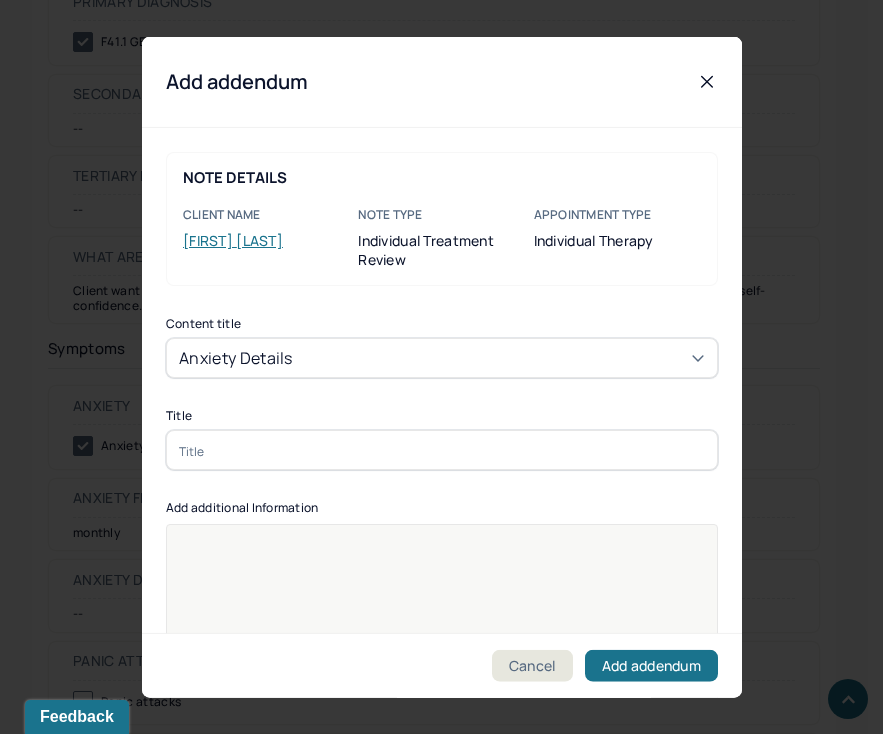 click at bounding box center (442, 450) 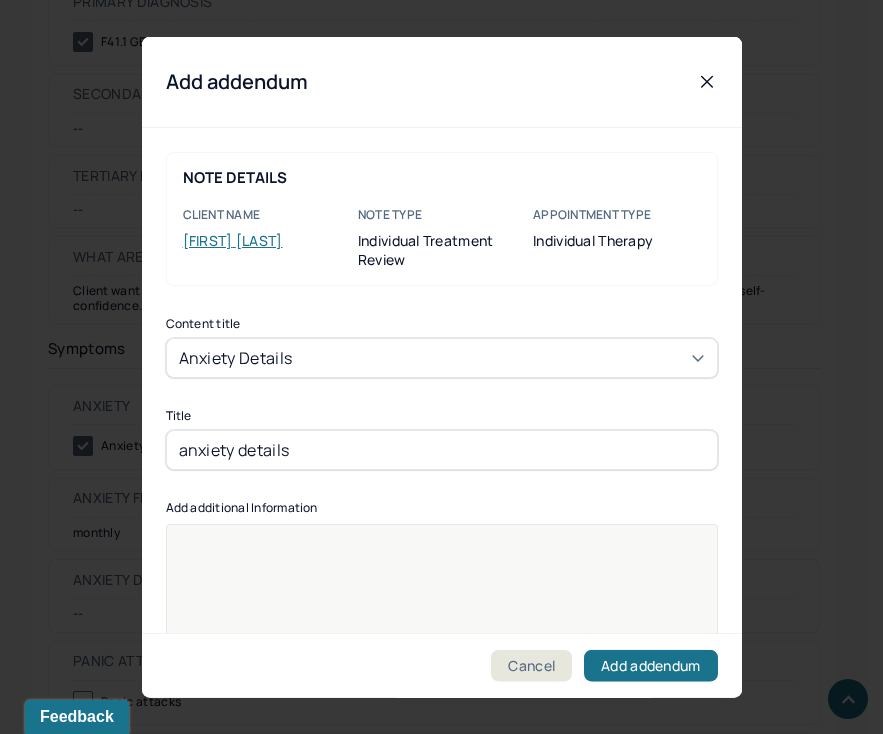 type on "anxiety details" 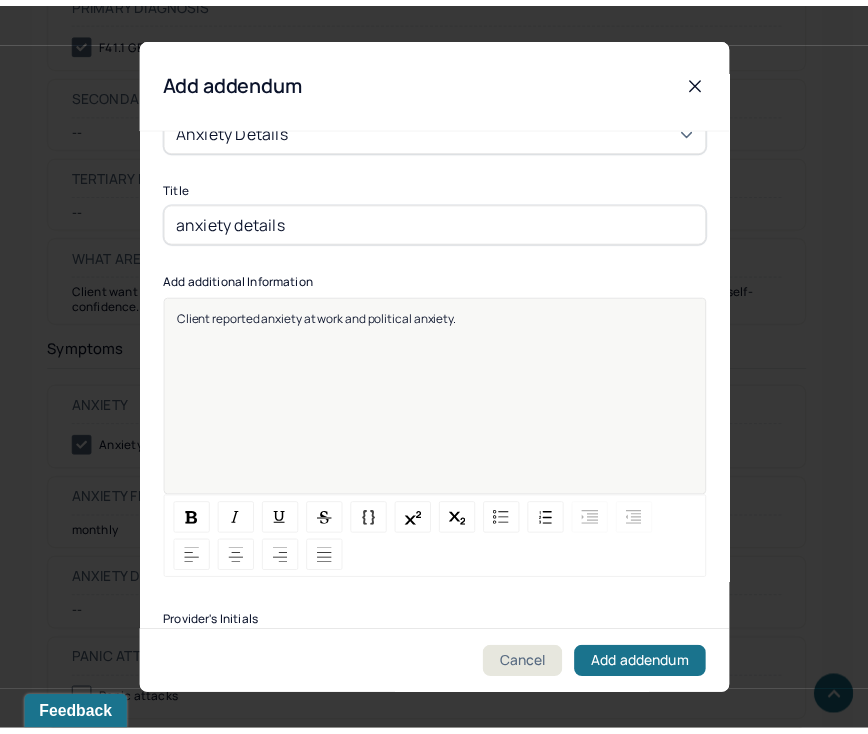scroll, scrollTop: 295, scrollLeft: 0, axis: vertical 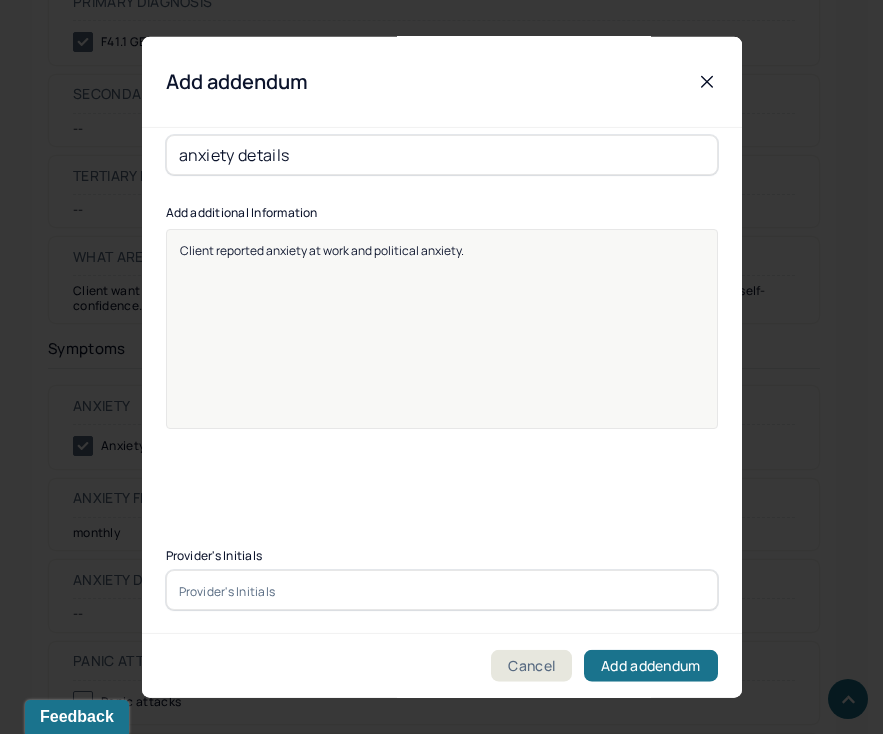 click at bounding box center (442, 590) 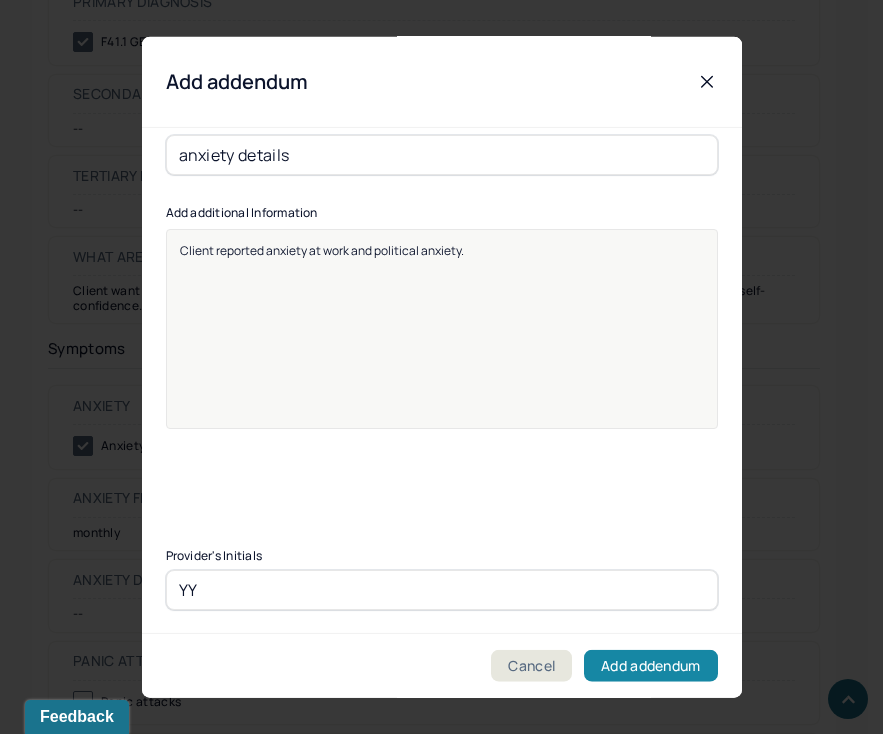 type on "YY" 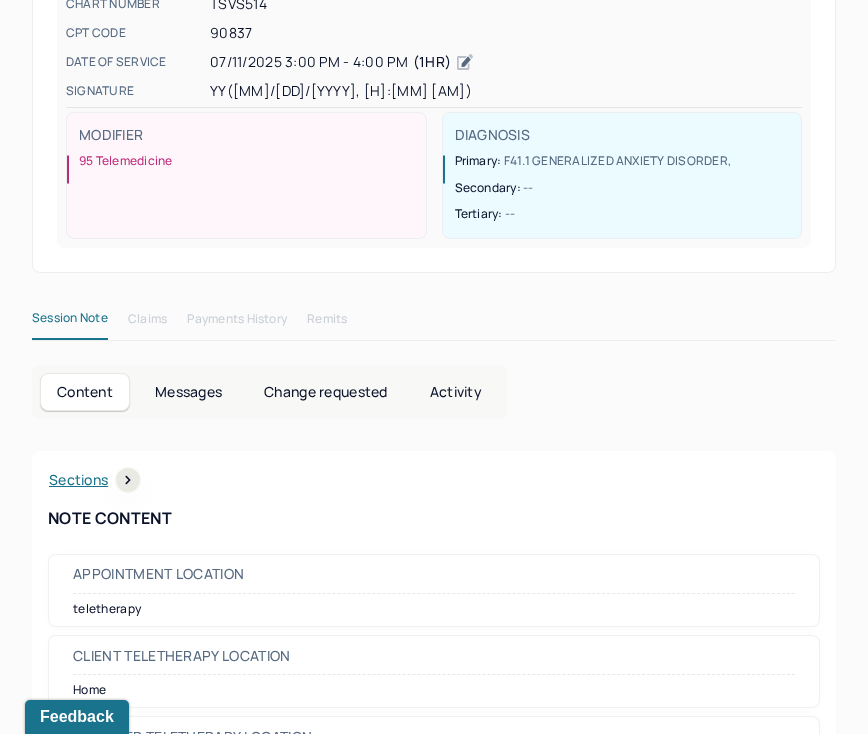 scroll, scrollTop: 0, scrollLeft: 0, axis: both 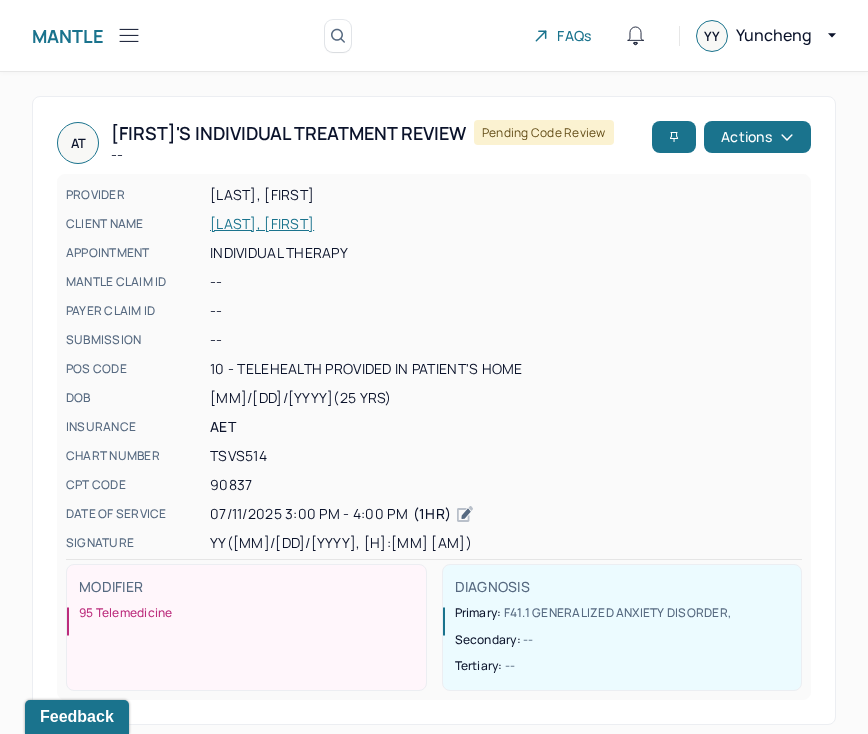click 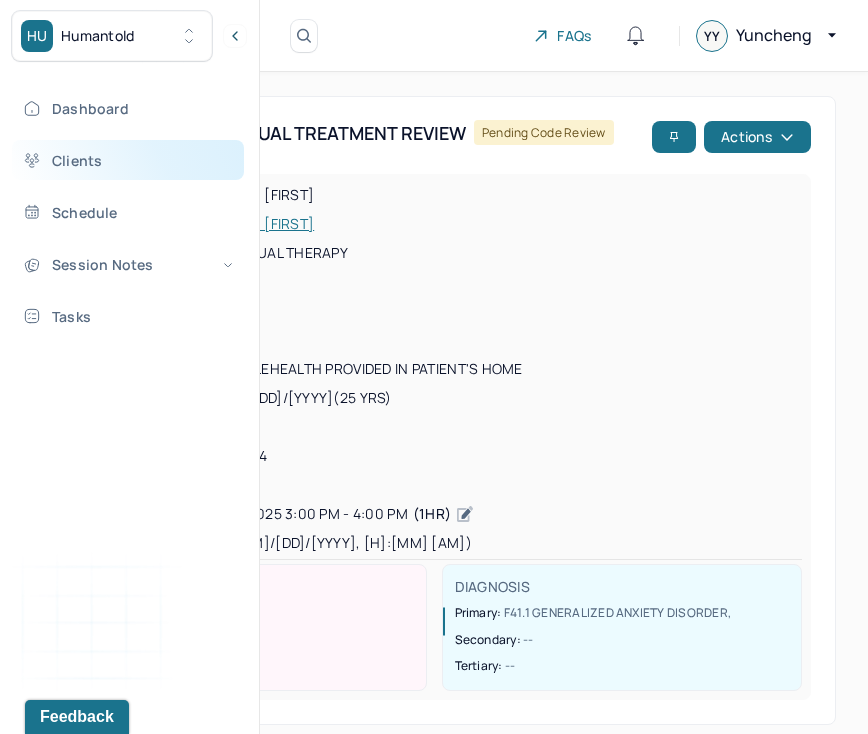 click on "Clients" at bounding box center (128, 160) 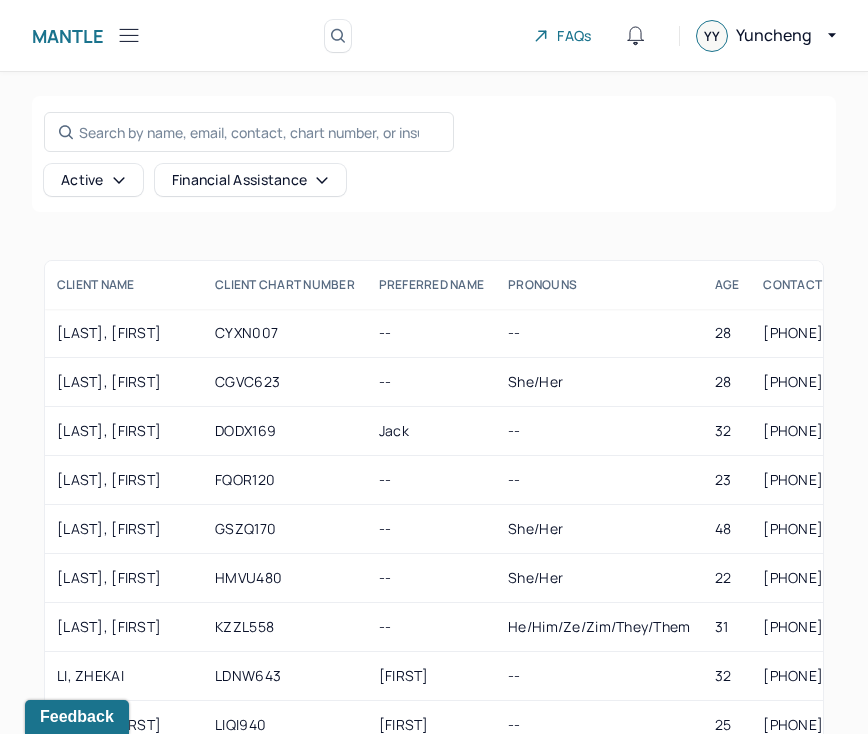 click at bounding box center [129, 35] 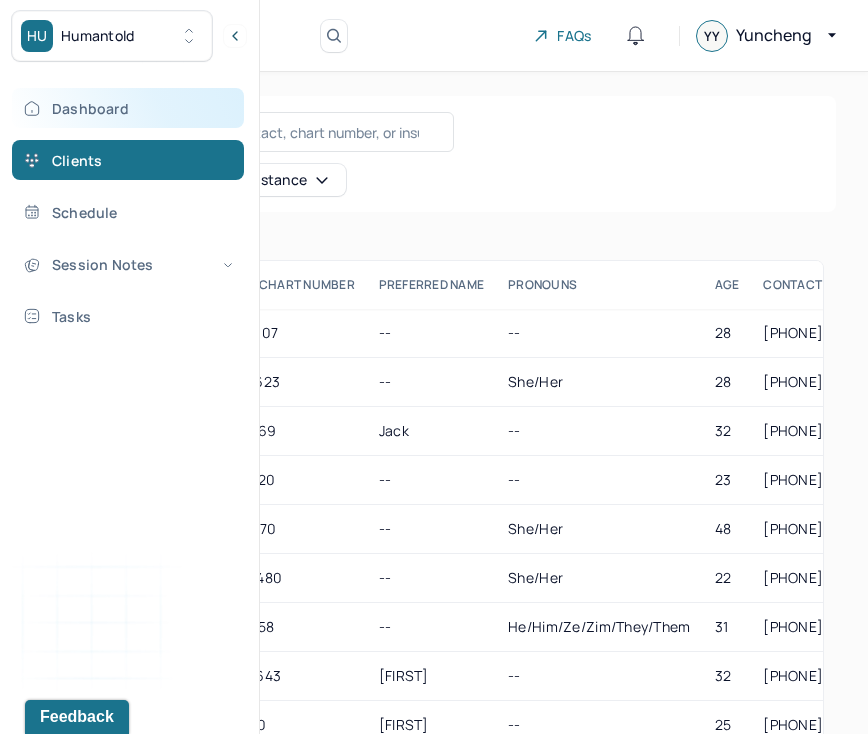 click on "Dashboard" at bounding box center [128, 108] 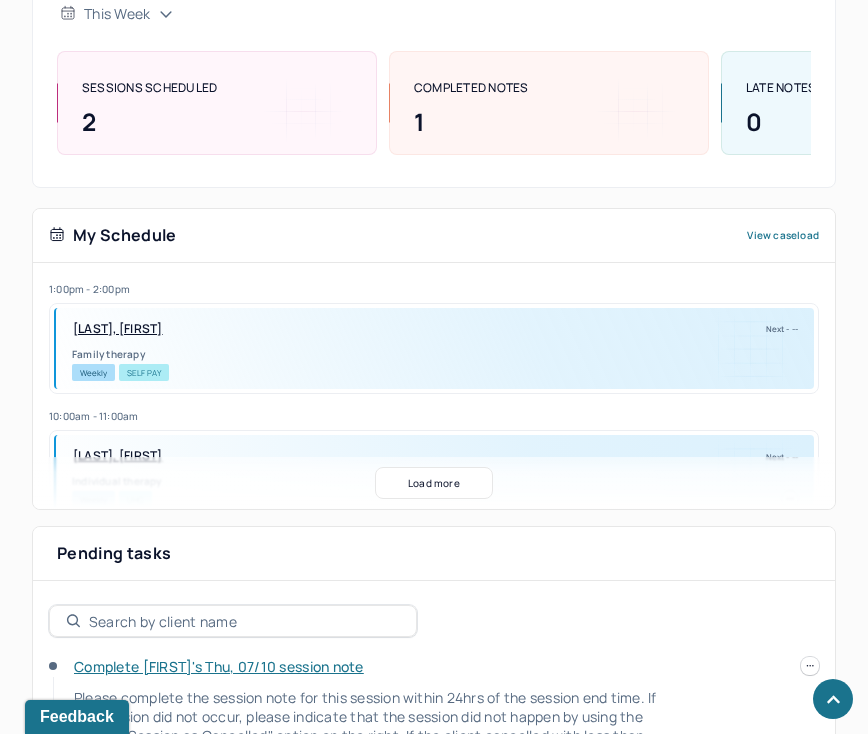 scroll, scrollTop: 0, scrollLeft: 0, axis: both 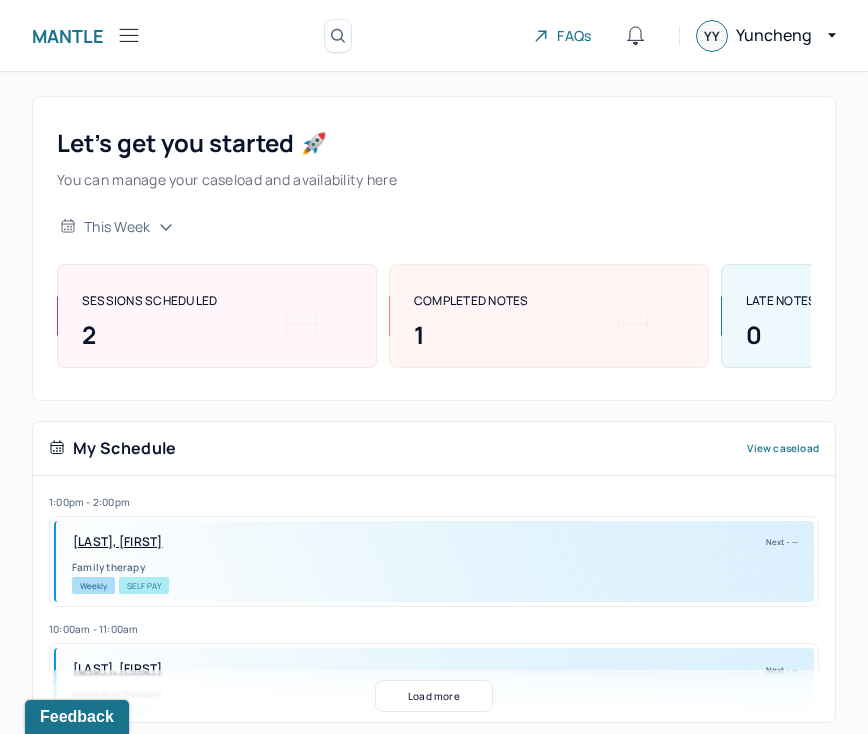 click 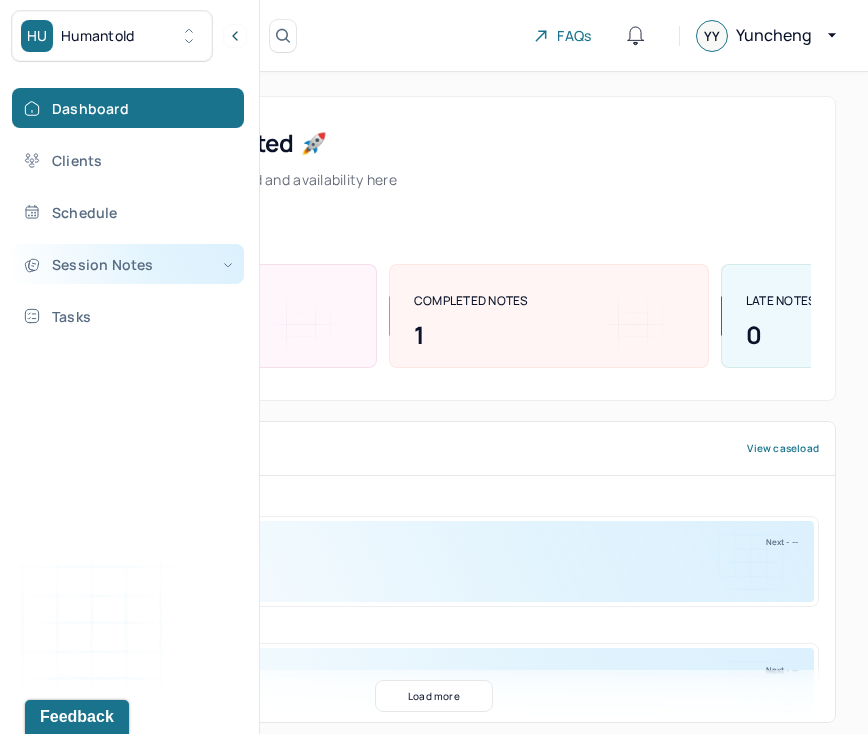 click on "Session Notes" at bounding box center (128, 264) 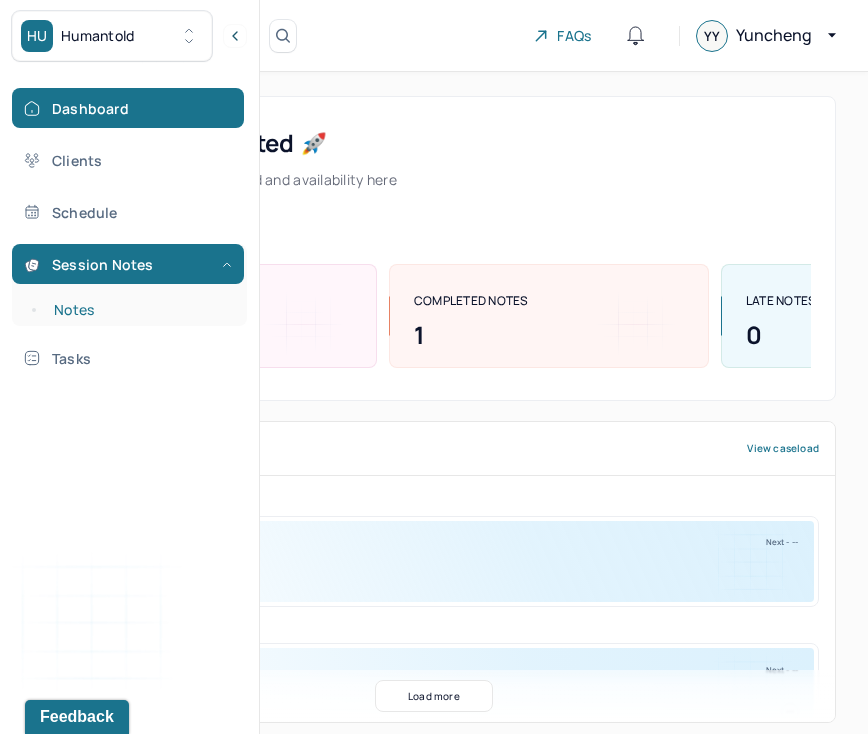 click on "Notes" at bounding box center (139, 310) 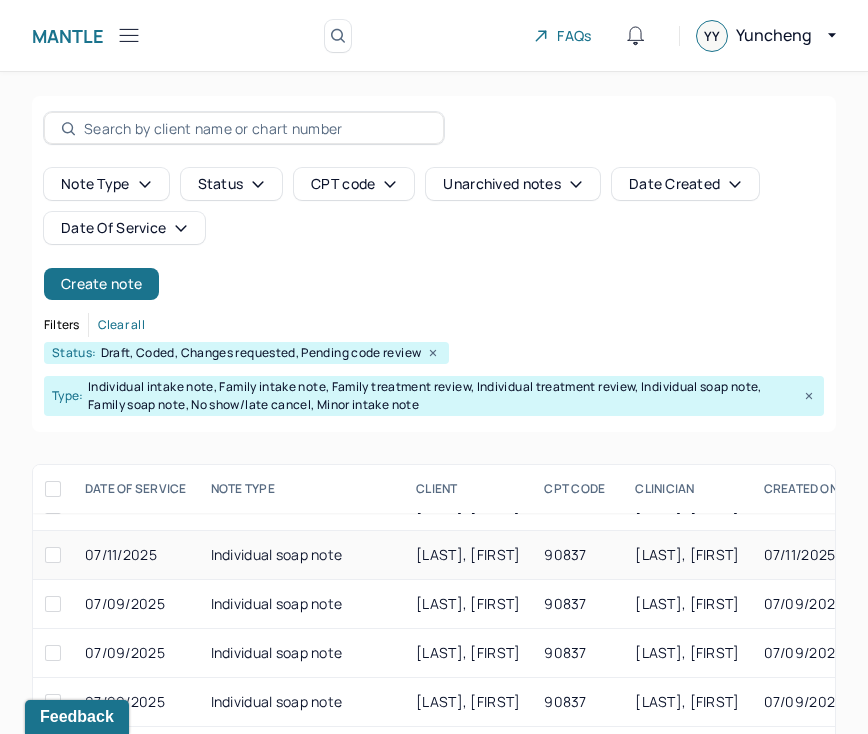scroll, scrollTop: 147, scrollLeft: 0, axis: vertical 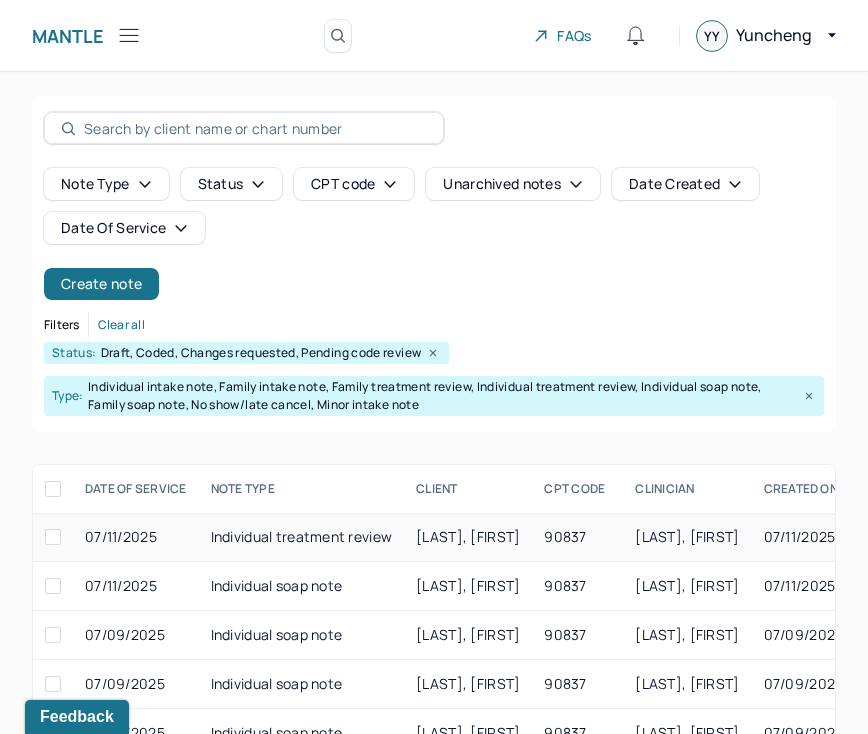 click on "[LAST], [FIRST]" at bounding box center (468, 537) 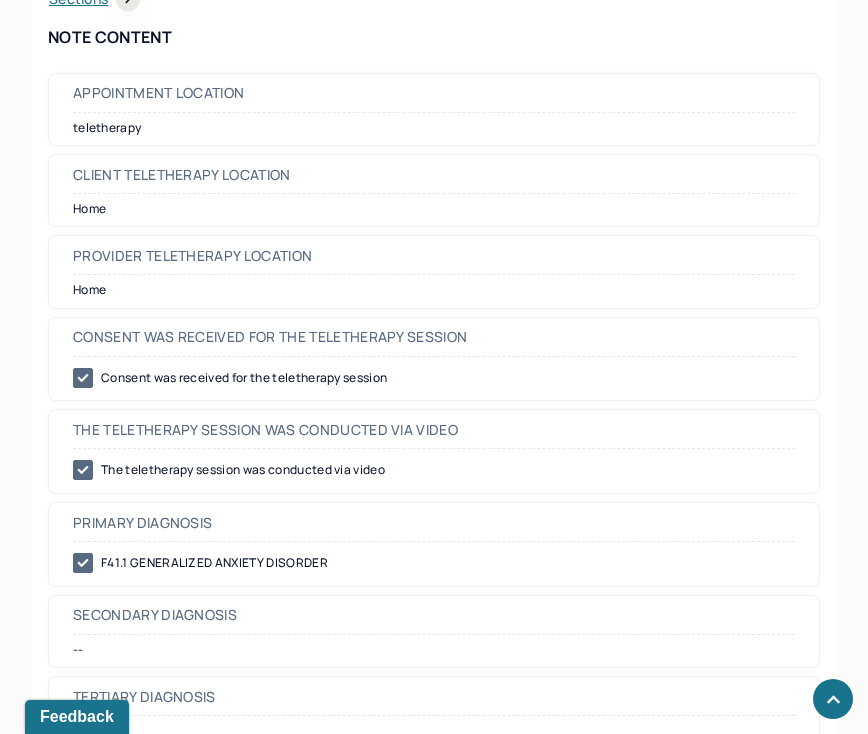 scroll, scrollTop: 552, scrollLeft: 0, axis: vertical 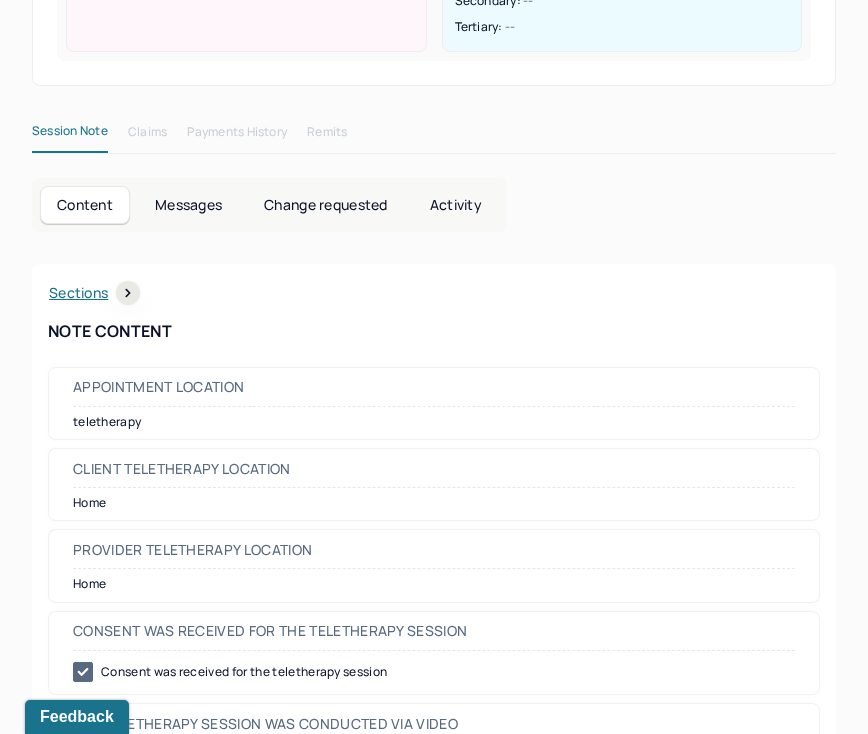 click on "Change requested" at bounding box center (325, 205) 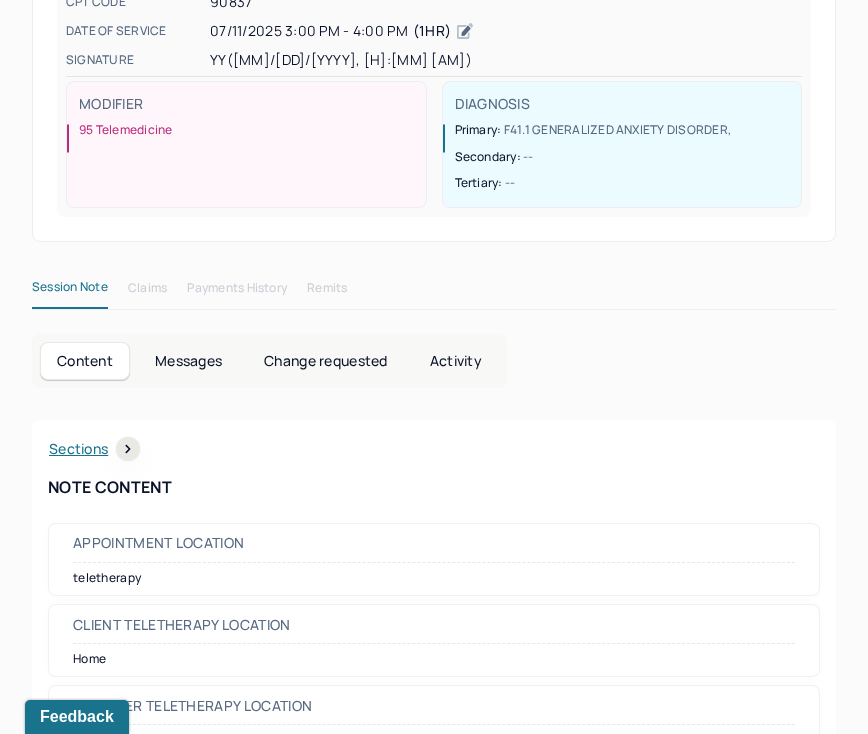 scroll, scrollTop: 284, scrollLeft: 0, axis: vertical 